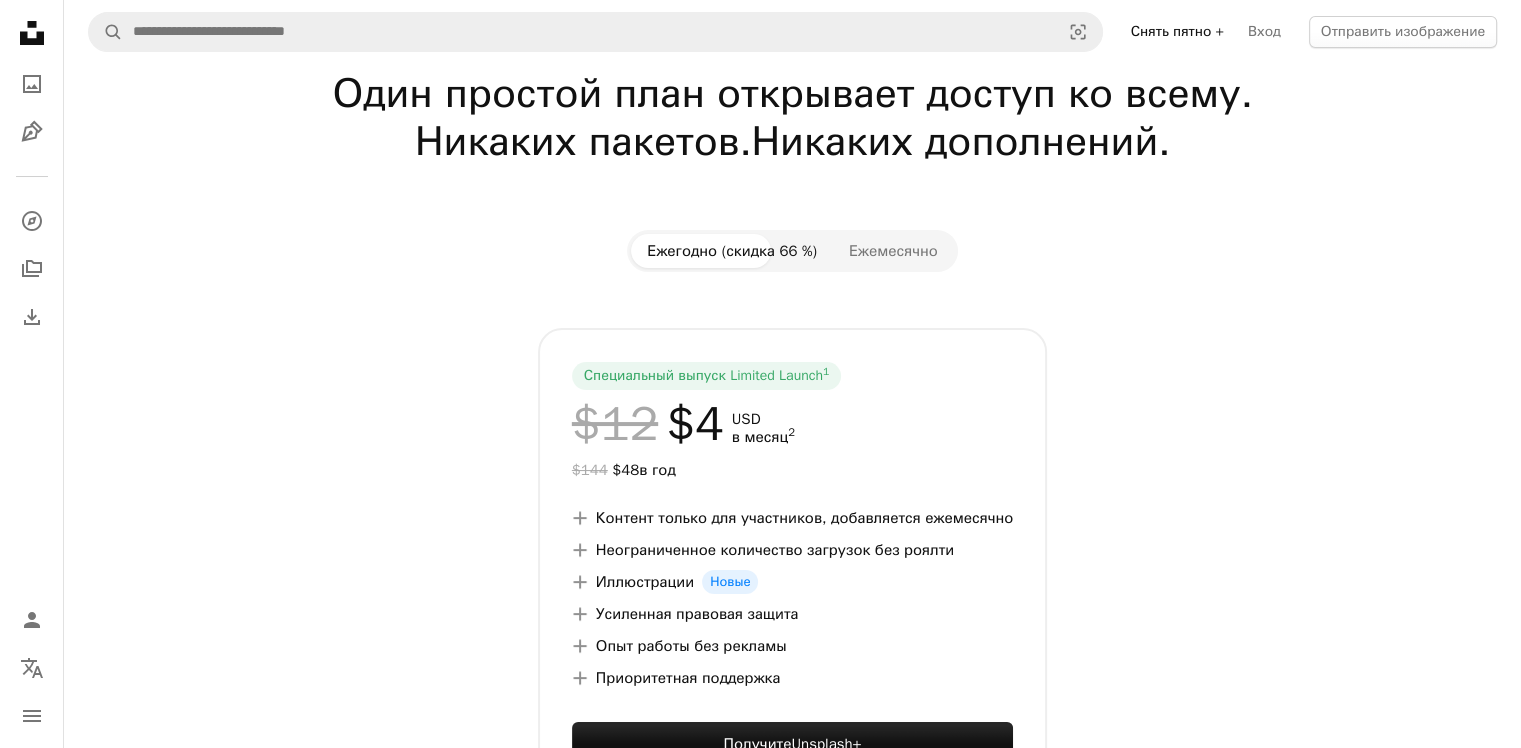 scroll, scrollTop: 0, scrollLeft: 0, axis: both 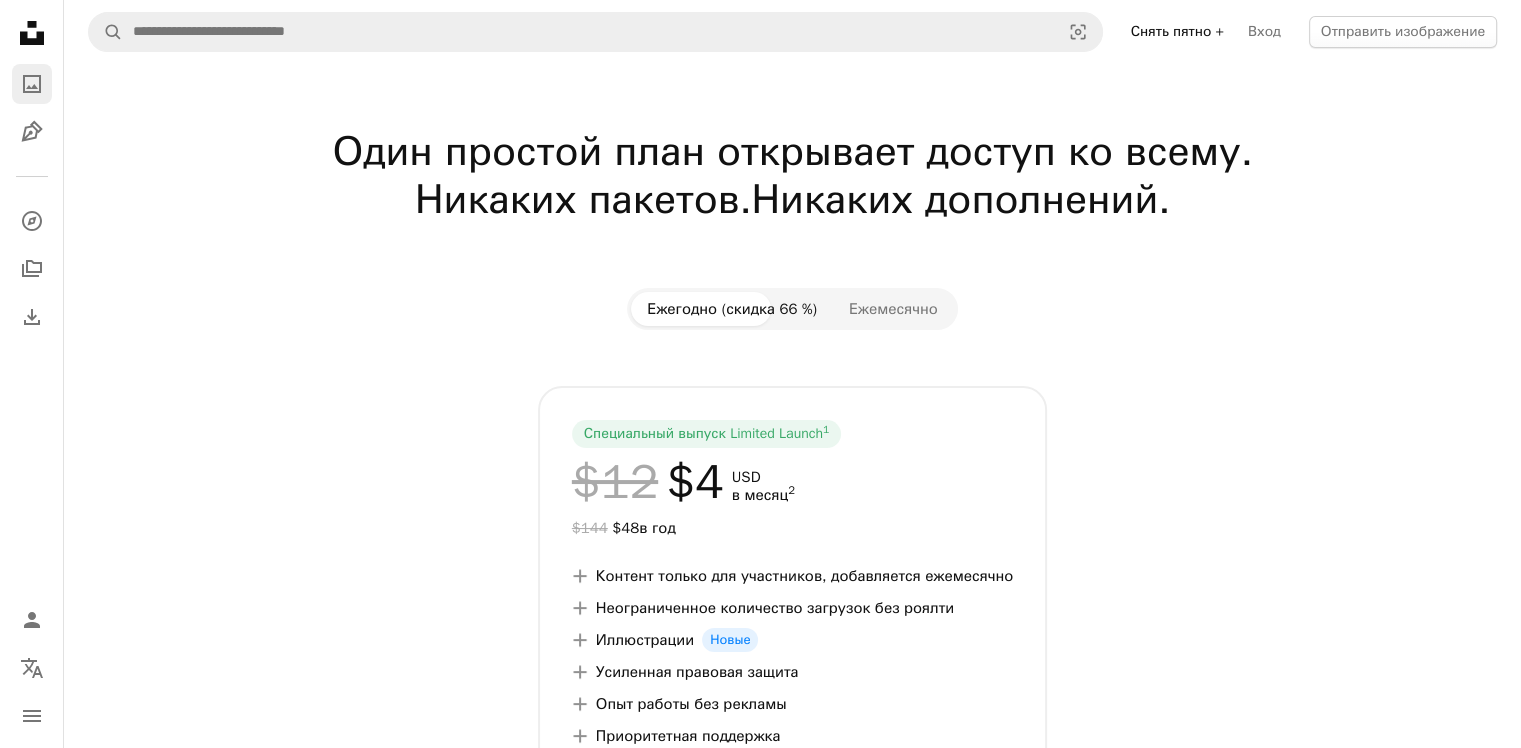 click on "A photo" at bounding box center [32, 84] 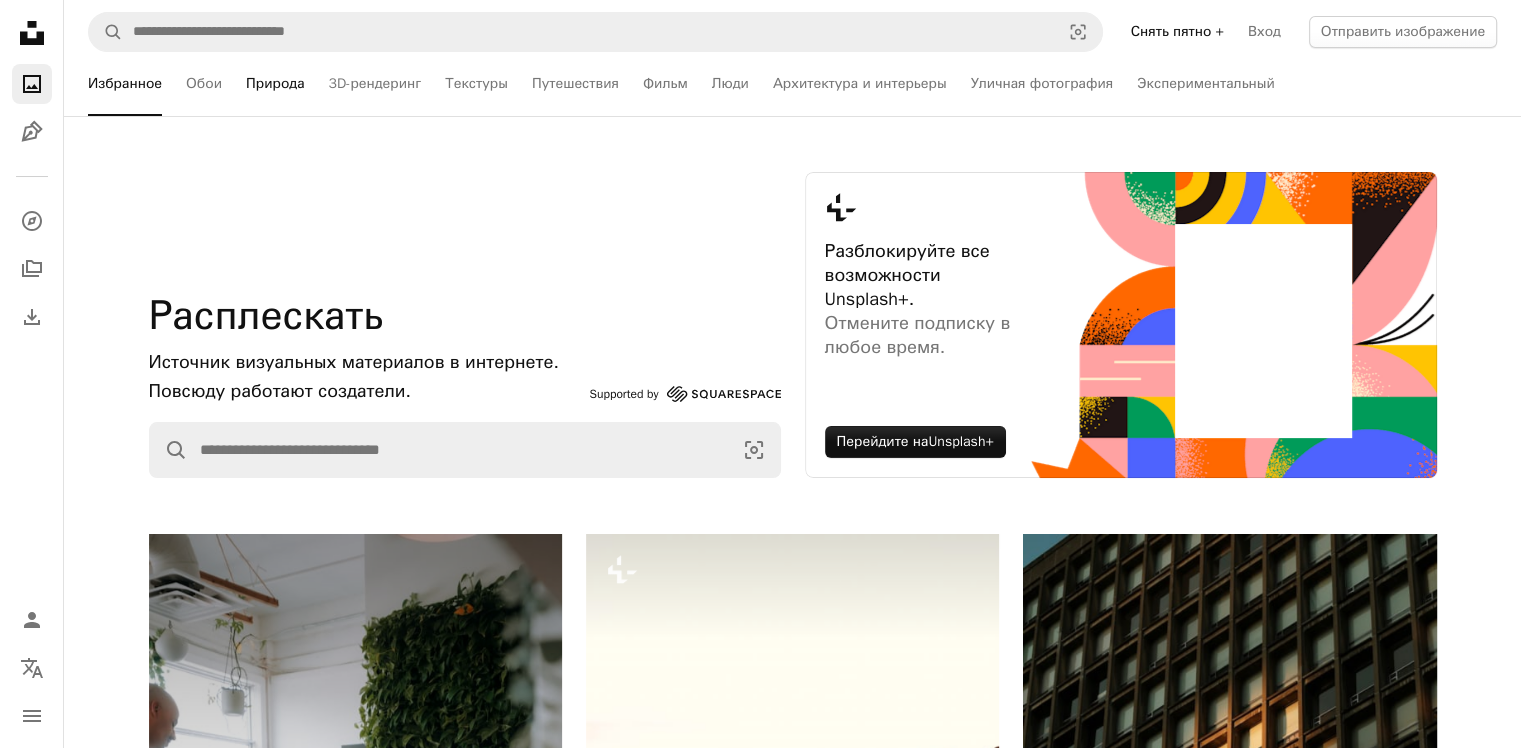 click on "Природа" at bounding box center (275, 84) 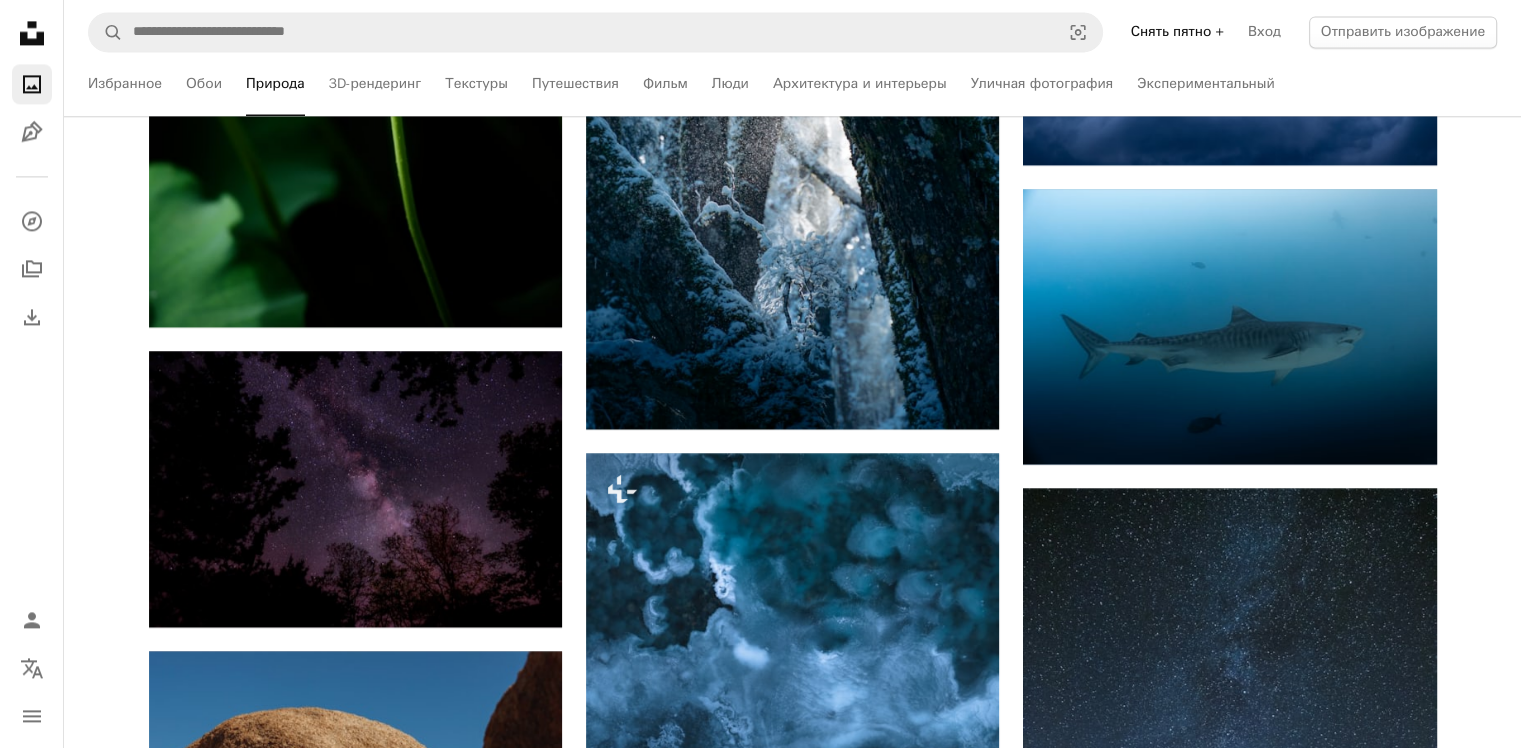 scroll, scrollTop: 3200, scrollLeft: 0, axis: vertical 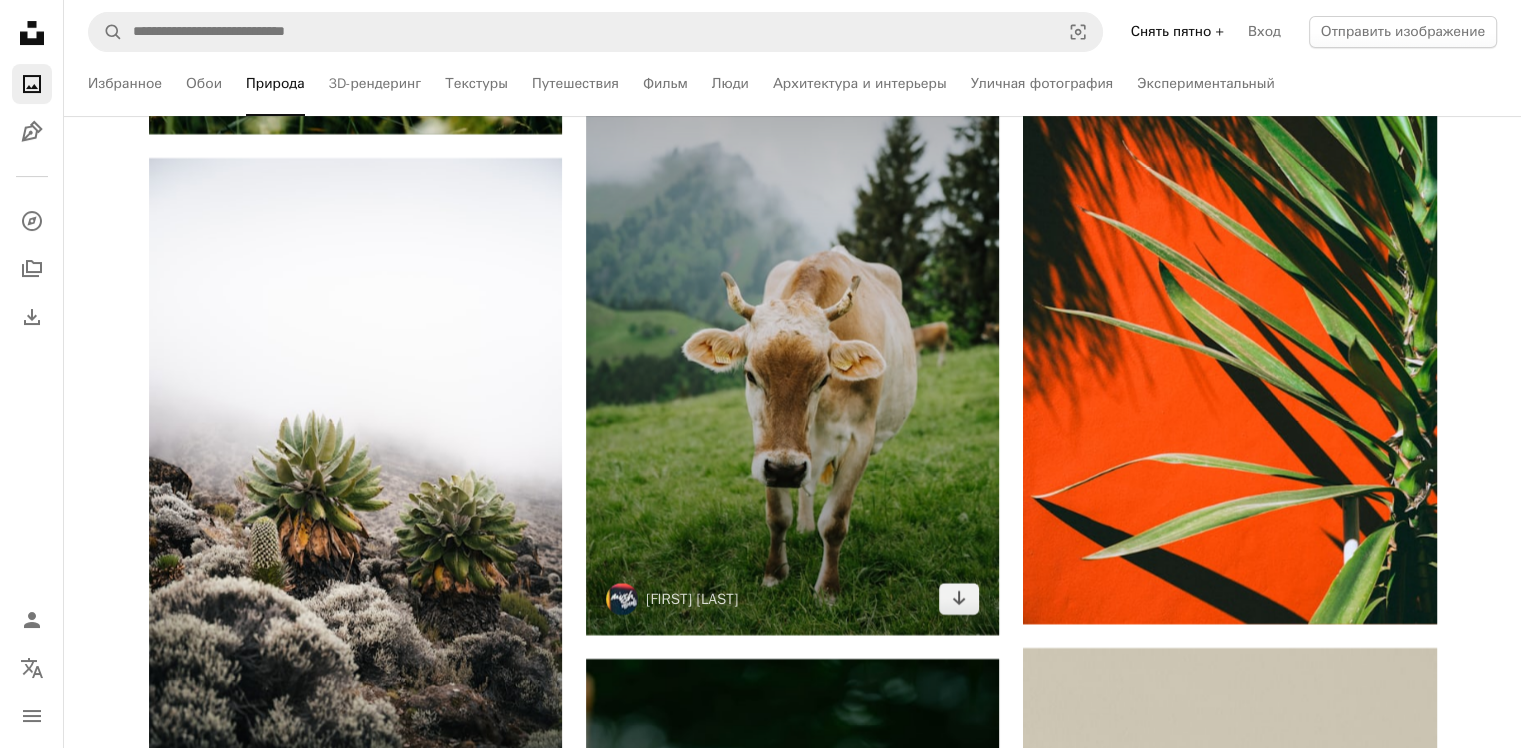 click at bounding box center [792, 325] 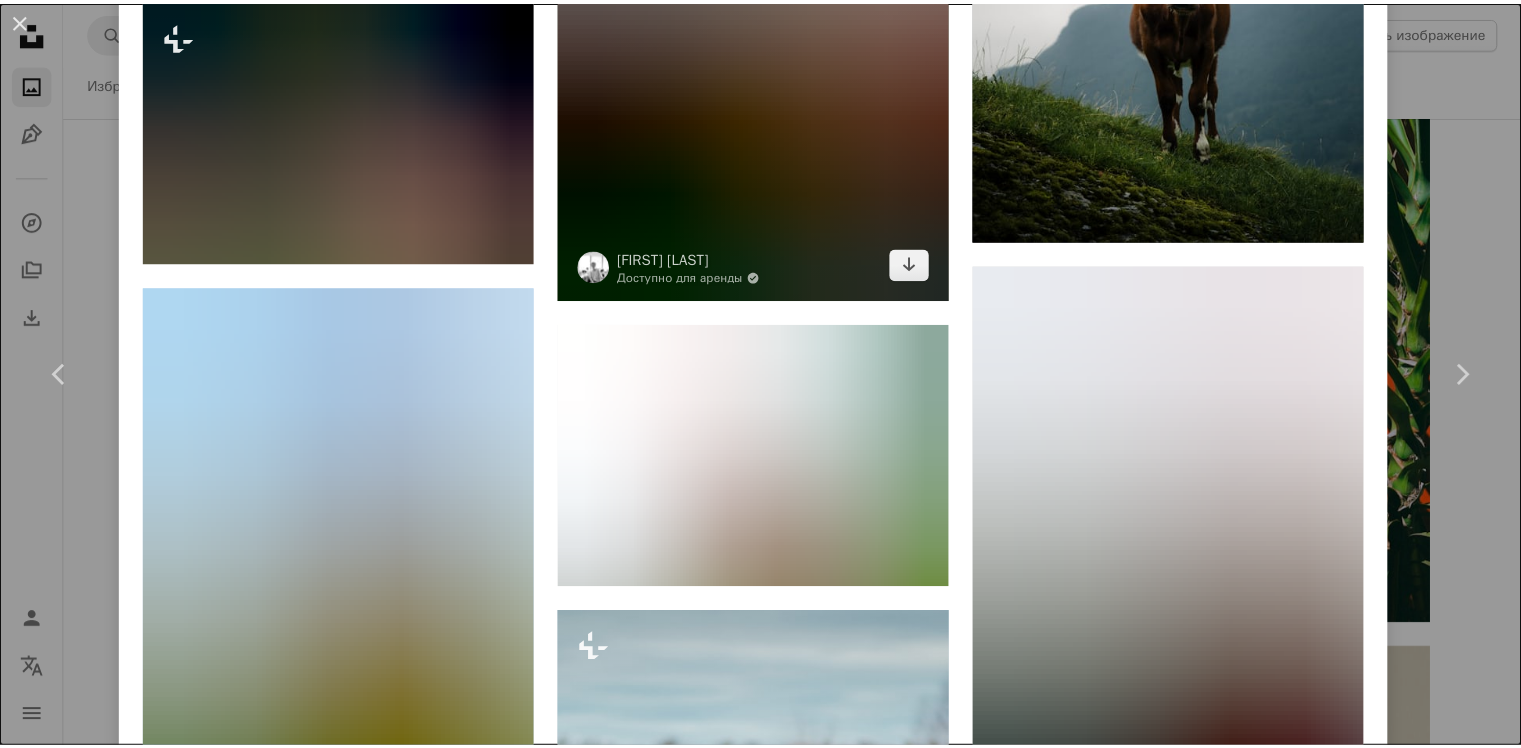 scroll, scrollTop: 1700, scrollLeft: 0, axis: vertical 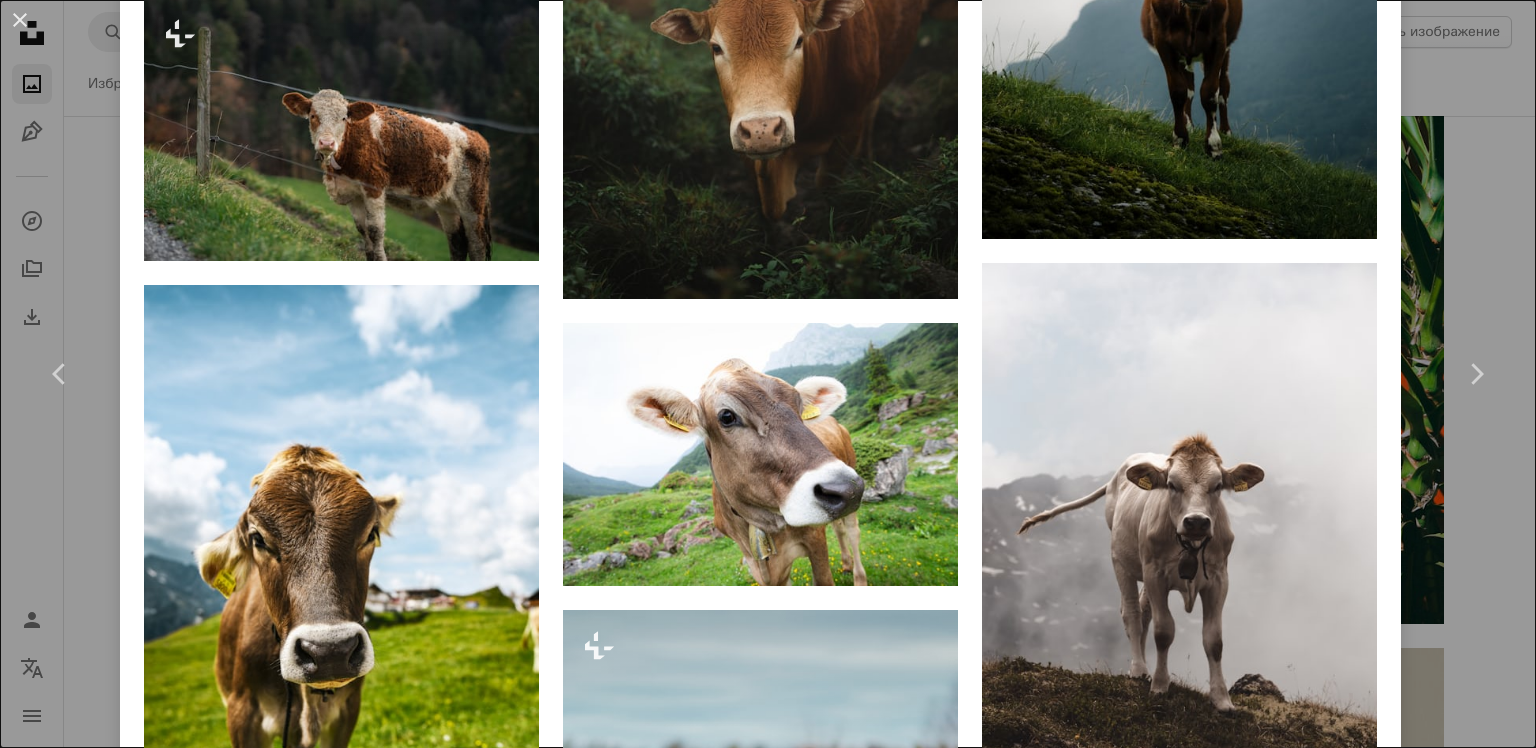 click on "An X shape Chevron left Chevron right Milosz Roman мивош A heart A plus sign Редактировать изображение   Plus sign for Unsplash+ Скачать бесплатно Chevron down Zoom in Число просмотров 113,578 Загрузки 1,019 Представленный в Природа A forward-right arrow Поделиться Info icon Информация More Actions A map marker Урнеш, [CITY] Calendar outlined Опубликовано  [DATE] Camera SONY, ILCE-7M3 Safety Можно использовать бесплатно по  лицензии Unsplash животное Швейцария трава корова горы альпы швейцарский швейцарские альпы schweiz швейцарская корова Ферма поле На улице сельская местность пастбища крупный рогатый скот млекопитающее сельский домашний скот  |" at bounding box center (768, 374) 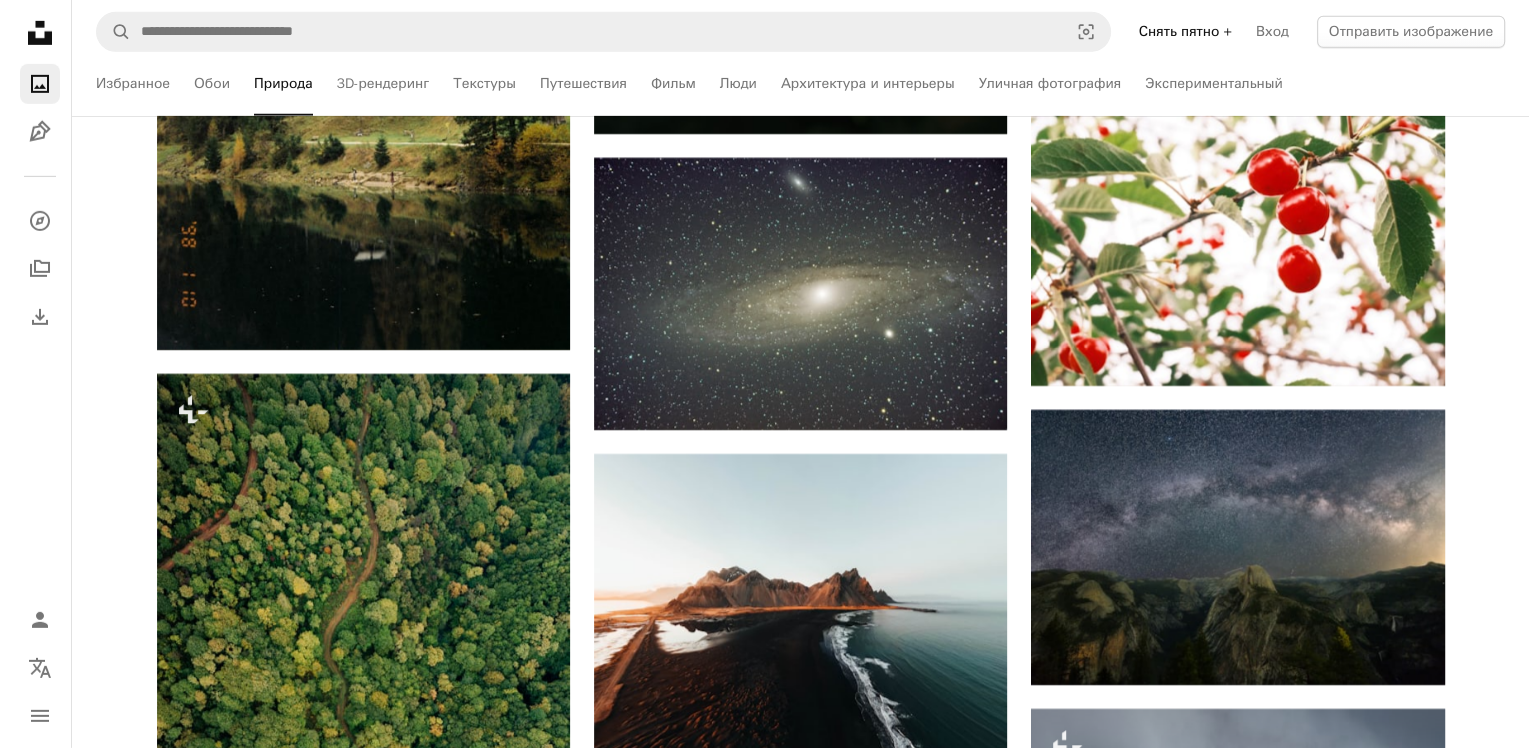 scroll, scrollTop: 21755, scrollLeft: 0, axis: vertical 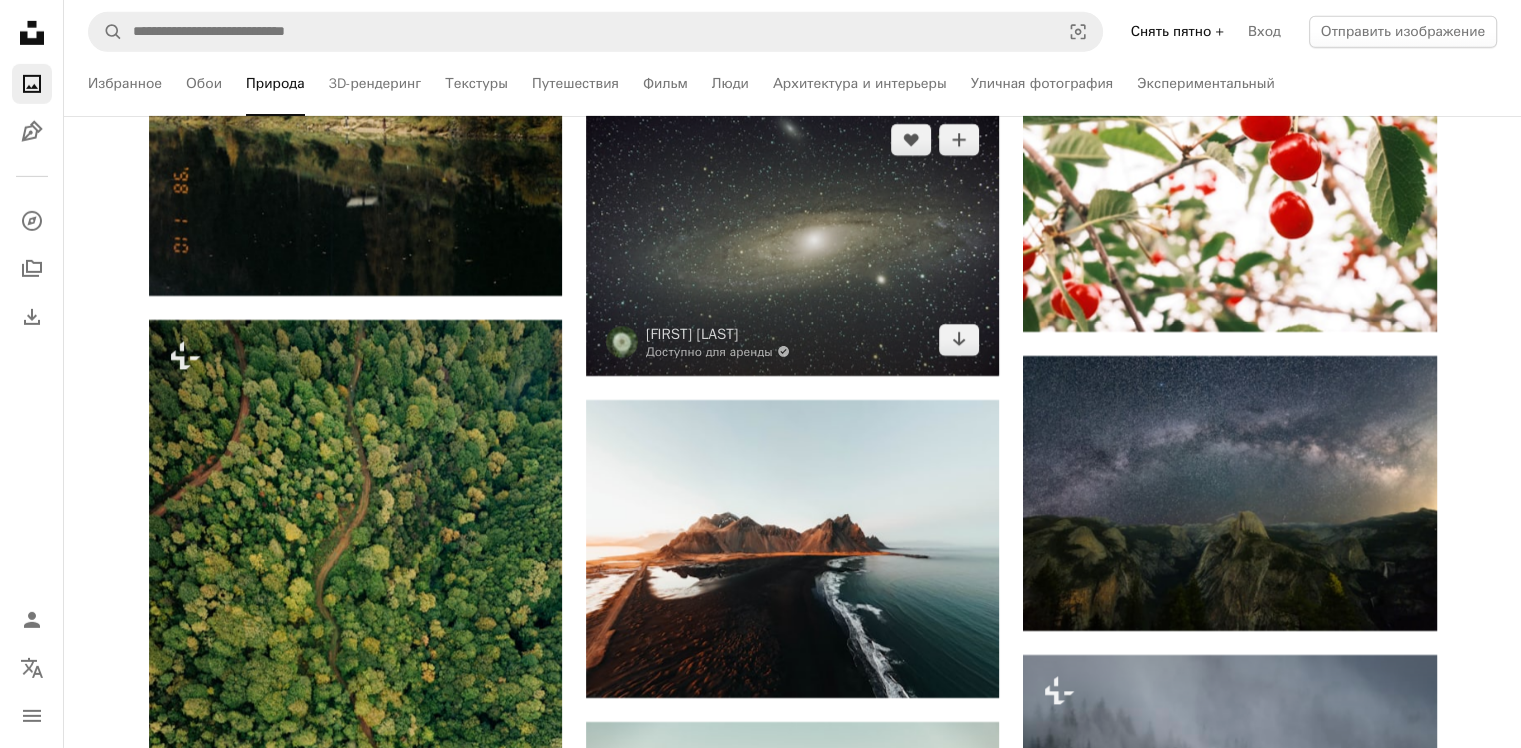 click at bounding box center [792, 240] 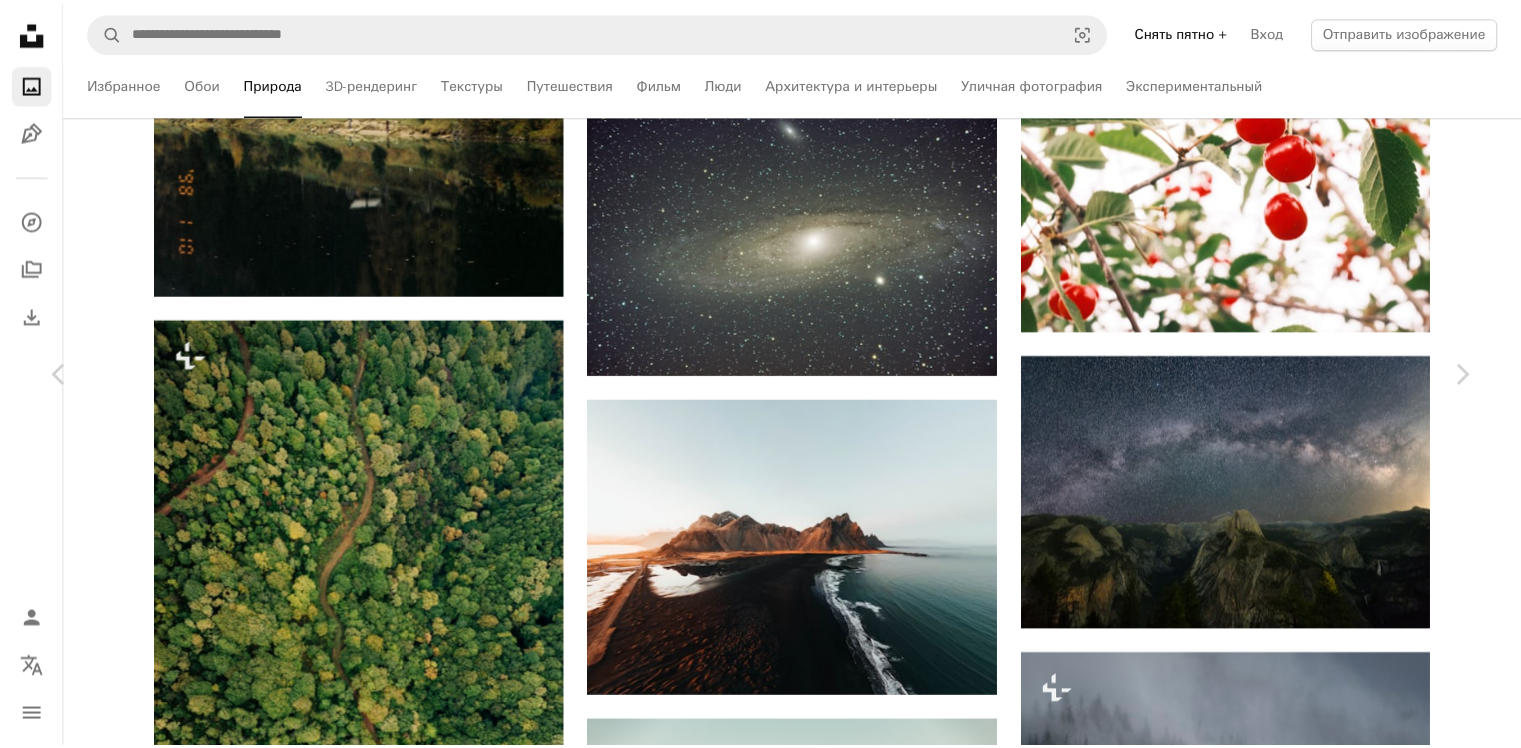 scroll, scrollTop: 600, scrollLeft: 0, axis: vertical 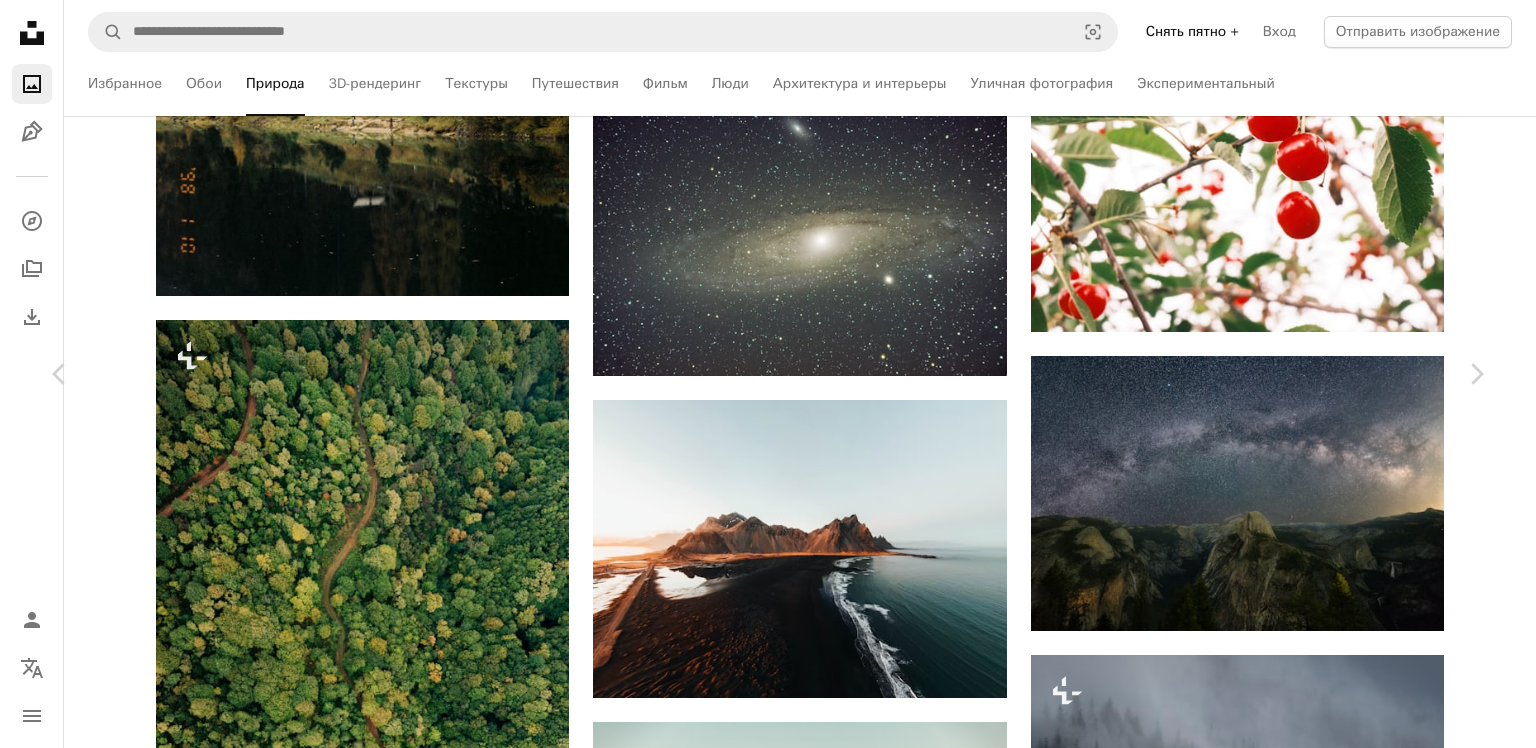 click on "[FIRST] [LAST] [CITY], [COUNTRY]. [NUMBER] [TIME] [DATE]" at bounding box center (768, 5363) 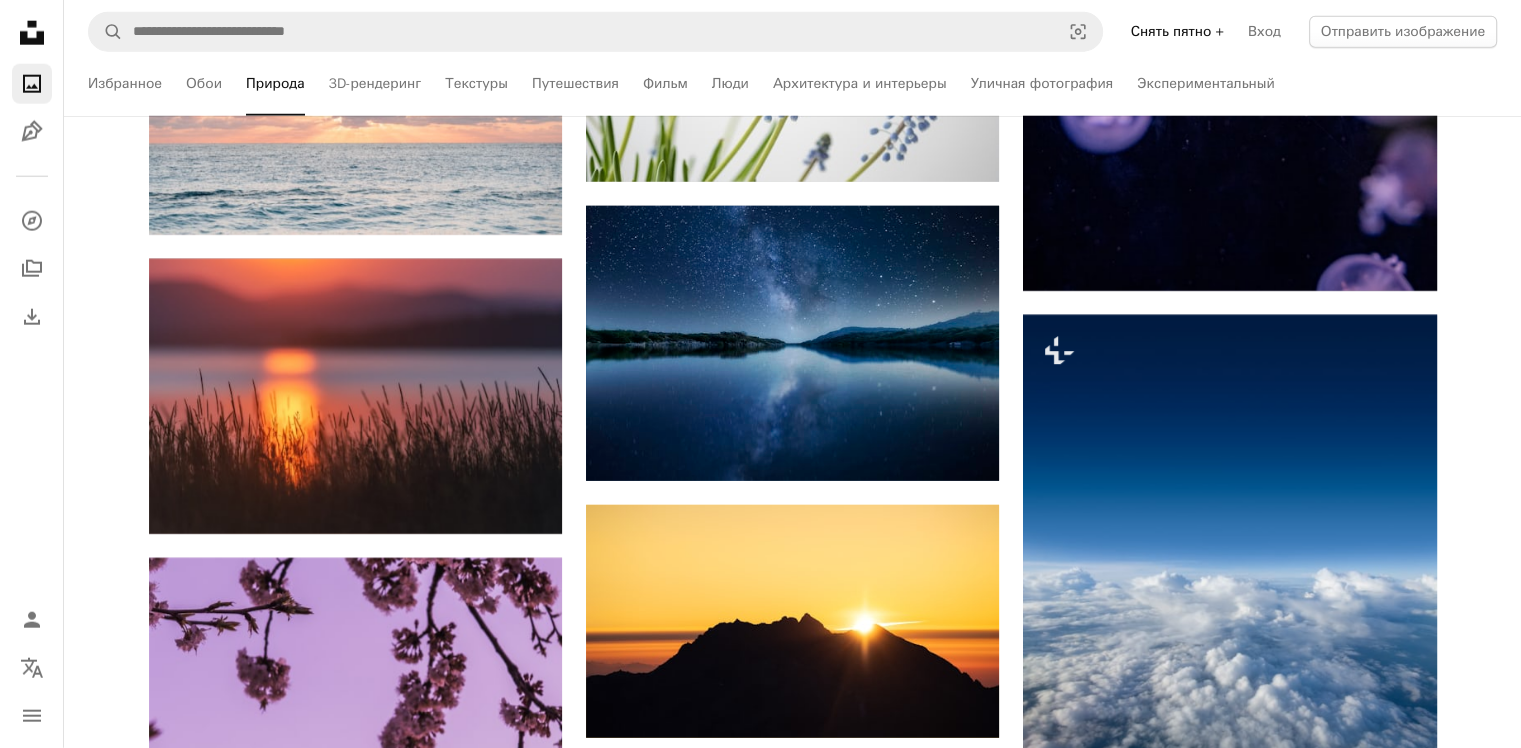 scroll, scrollTop: 28055, scrollLeft: 0, axis: vertical 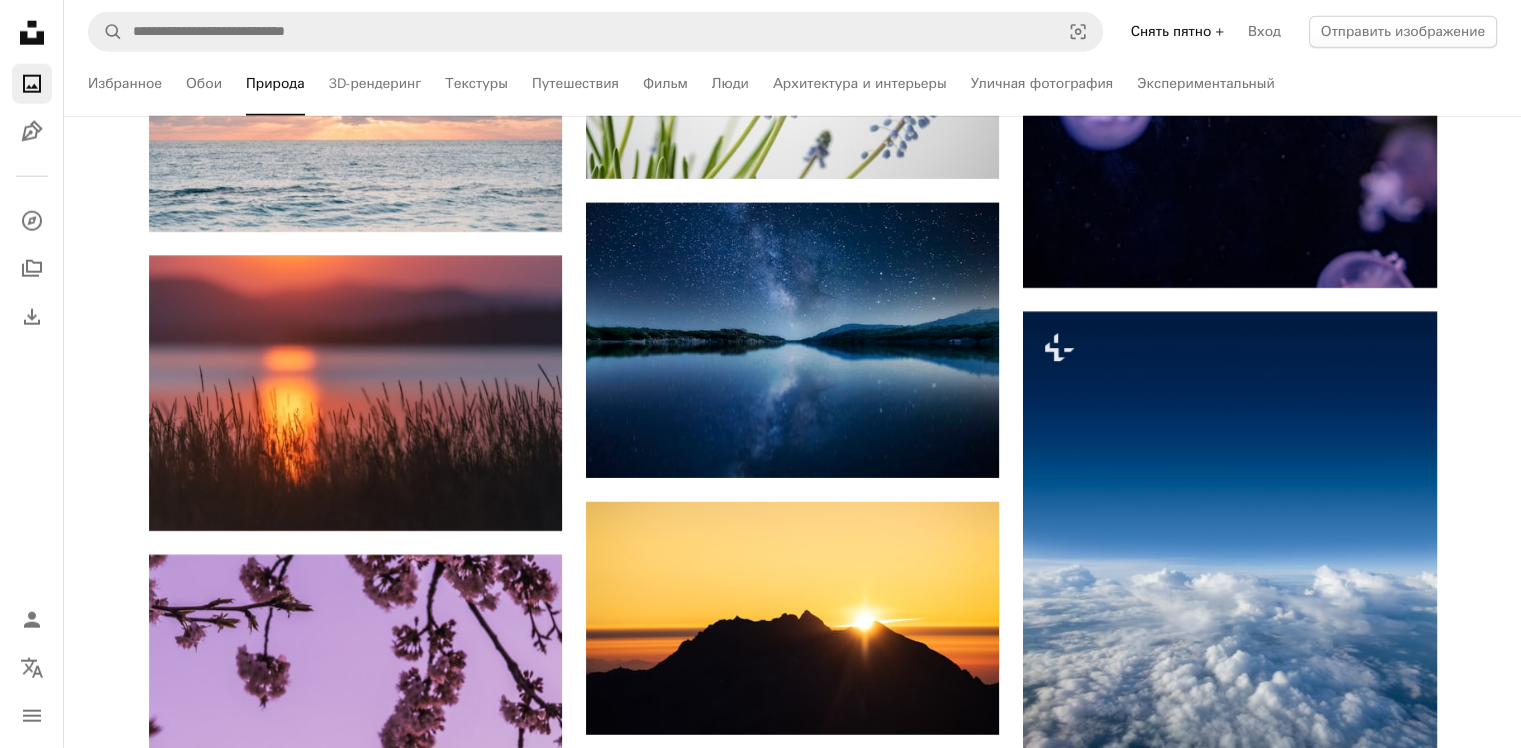 click at bounding box center [355, 1509] 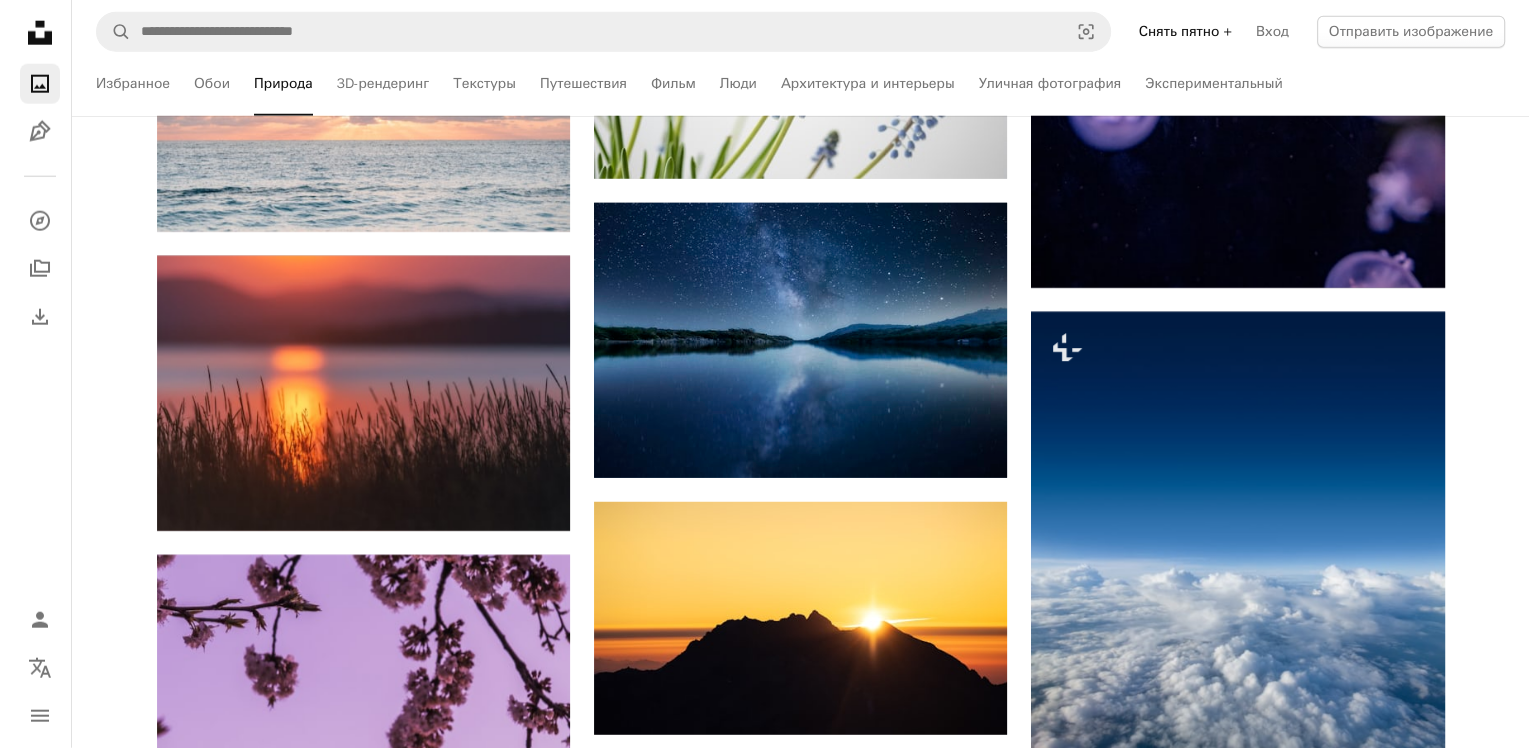 scroll, scrollTop: 28155, scrollLeft: 0, axis: vertical 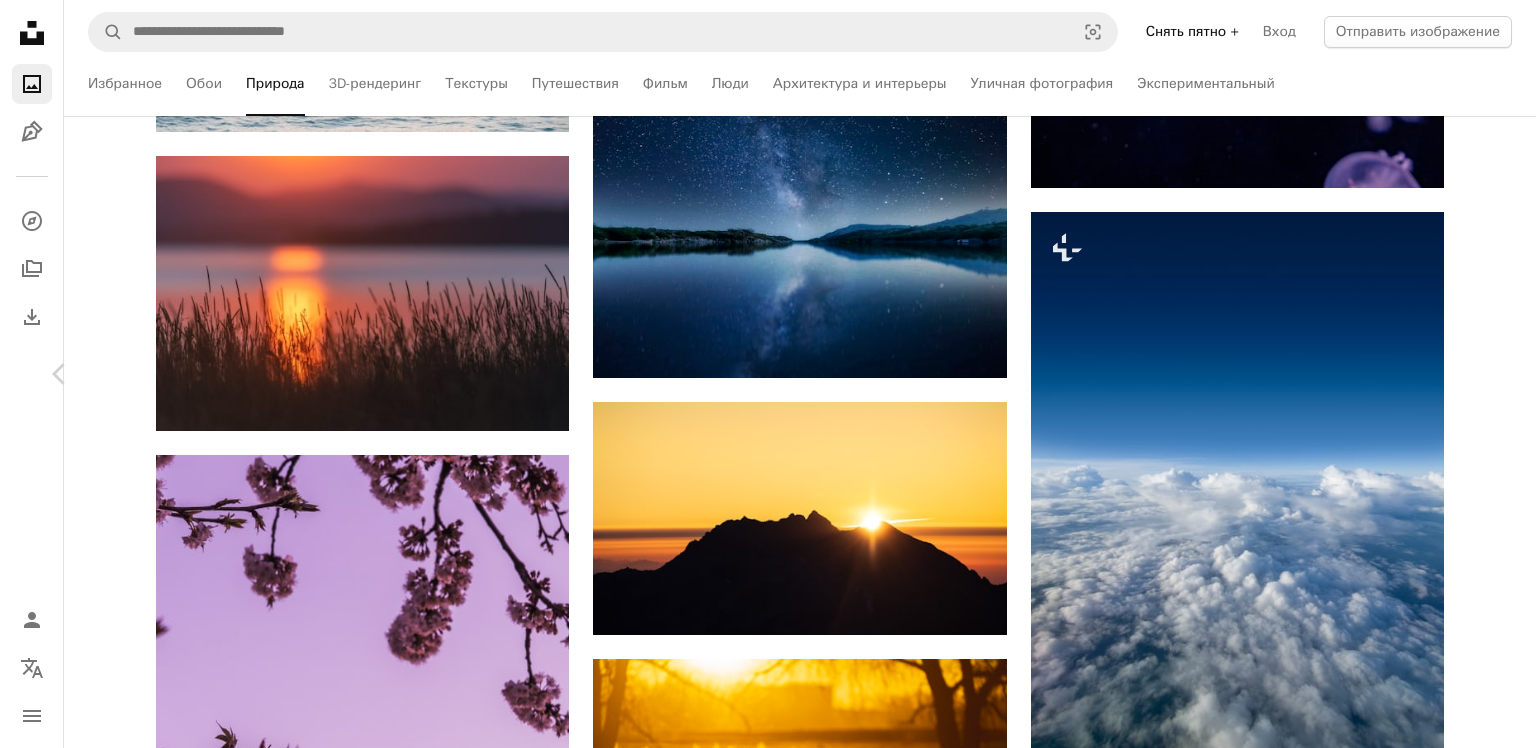 click on "Chevron right" at bounding box center (1476, 374) 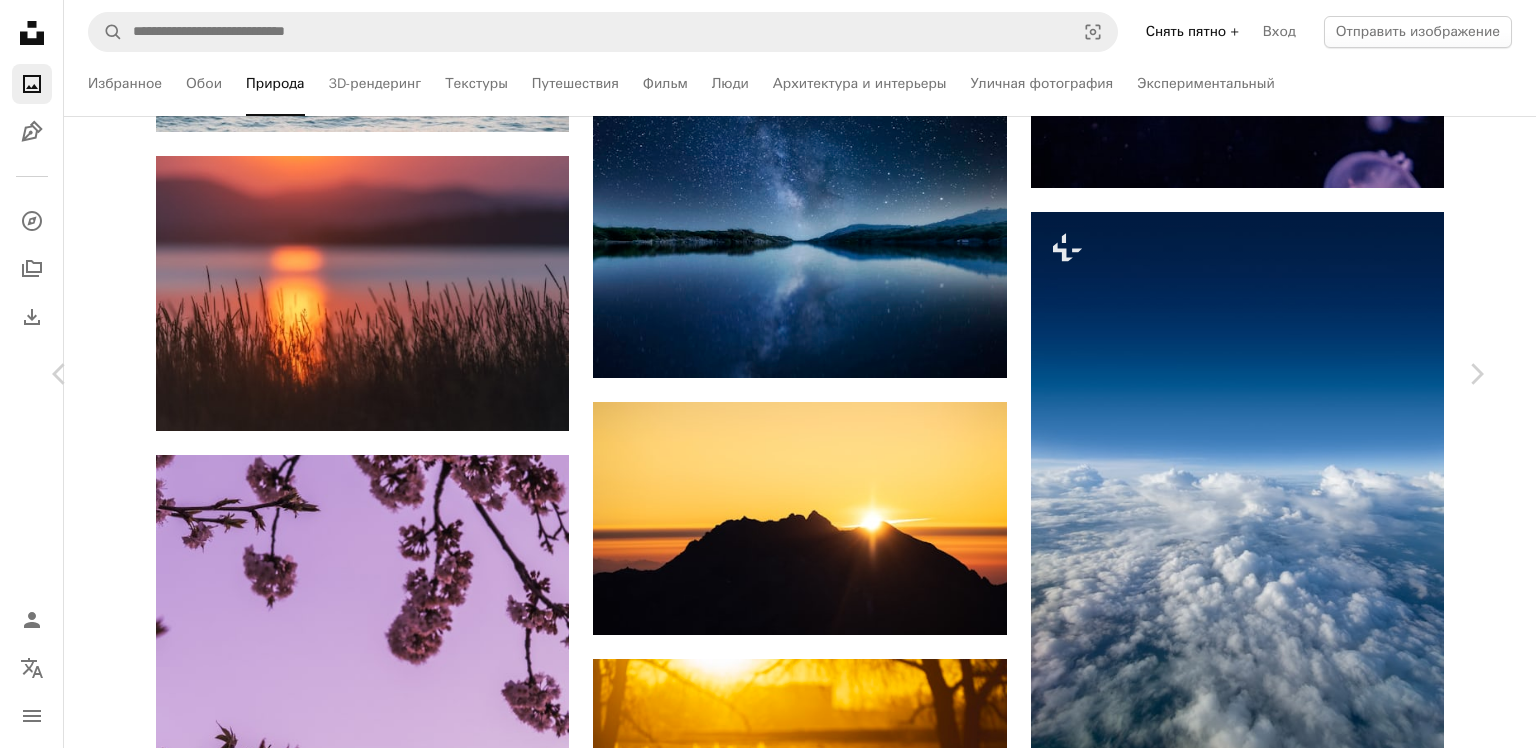 scroll, scrollTop: 2200, scrollLeft: 0, axis: vertical 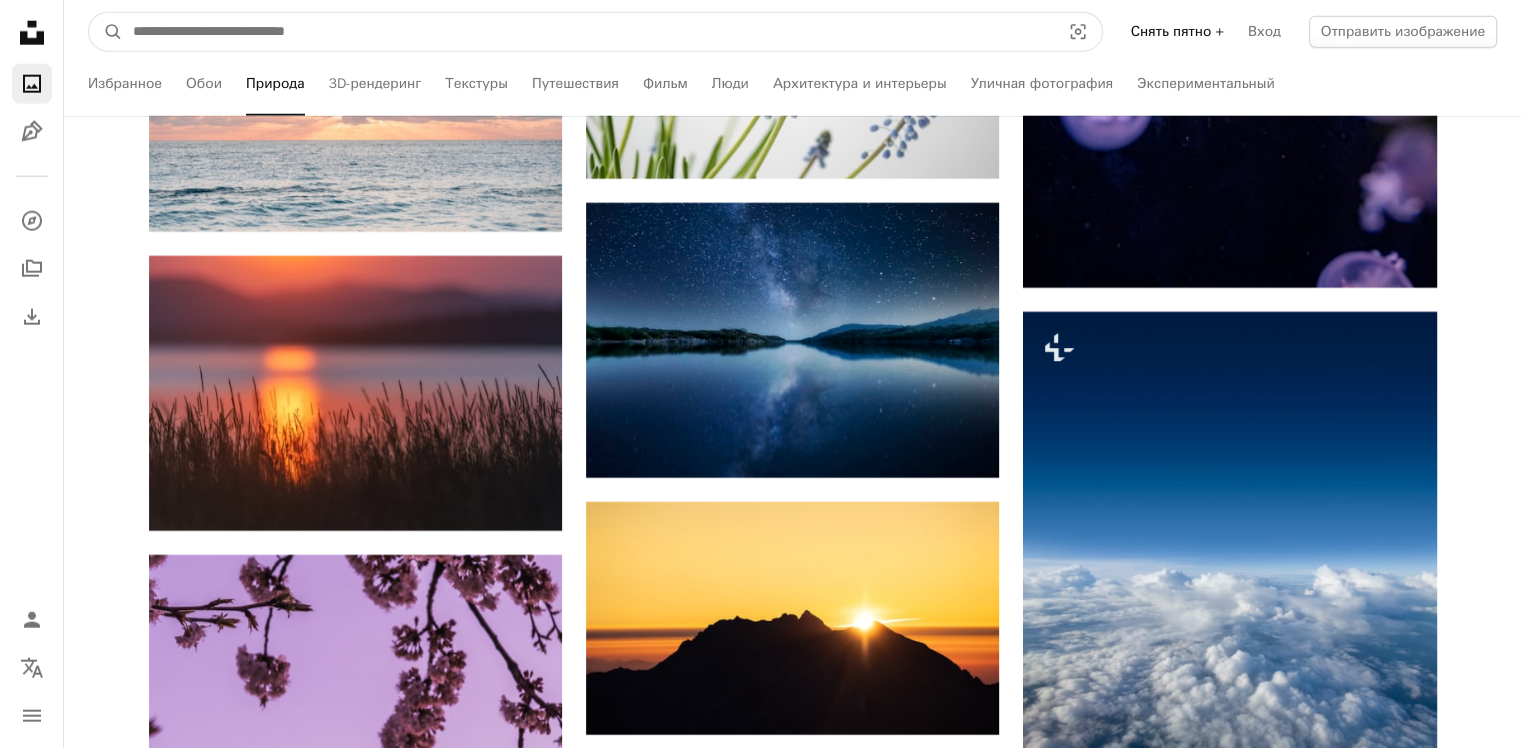 click at bounding box center [588, 32] 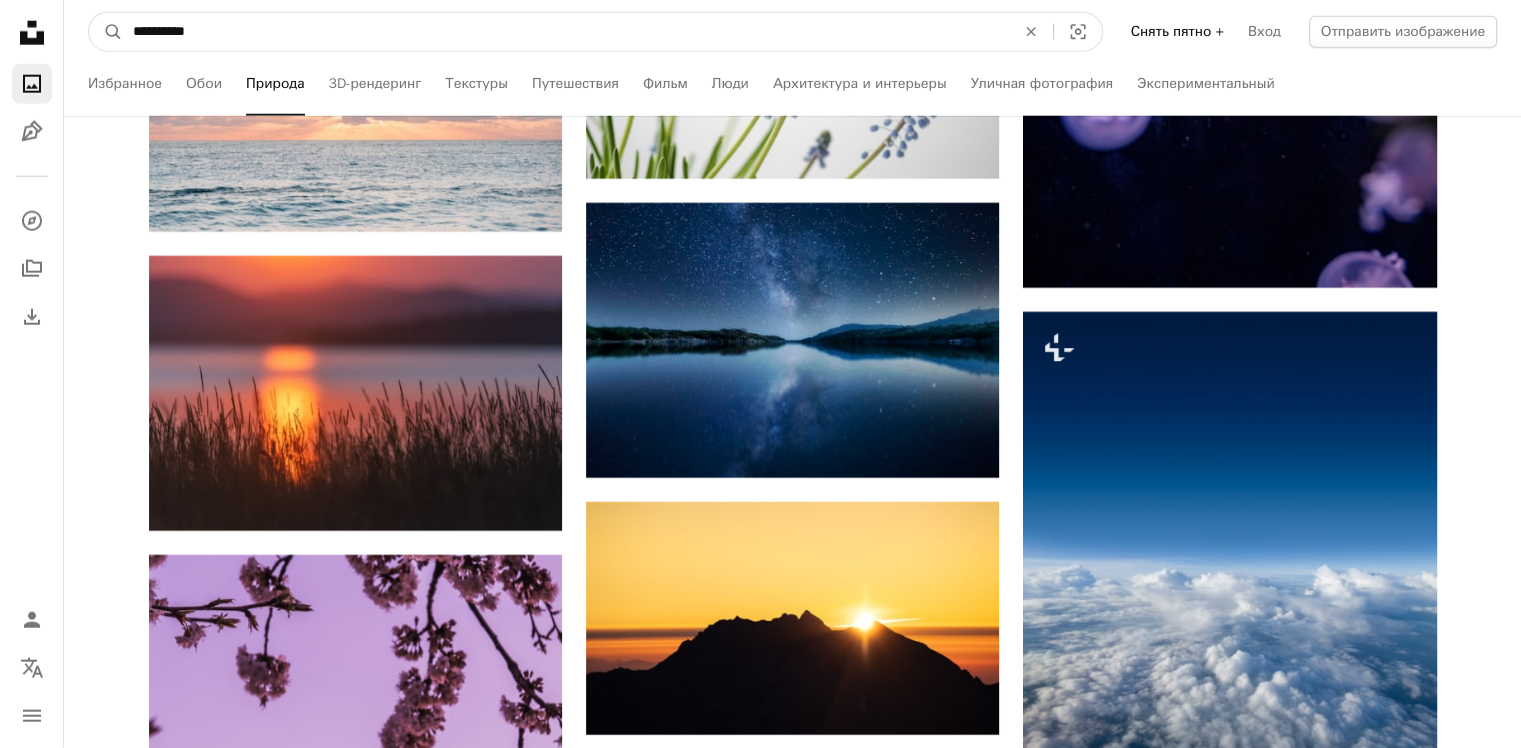type on "**********" 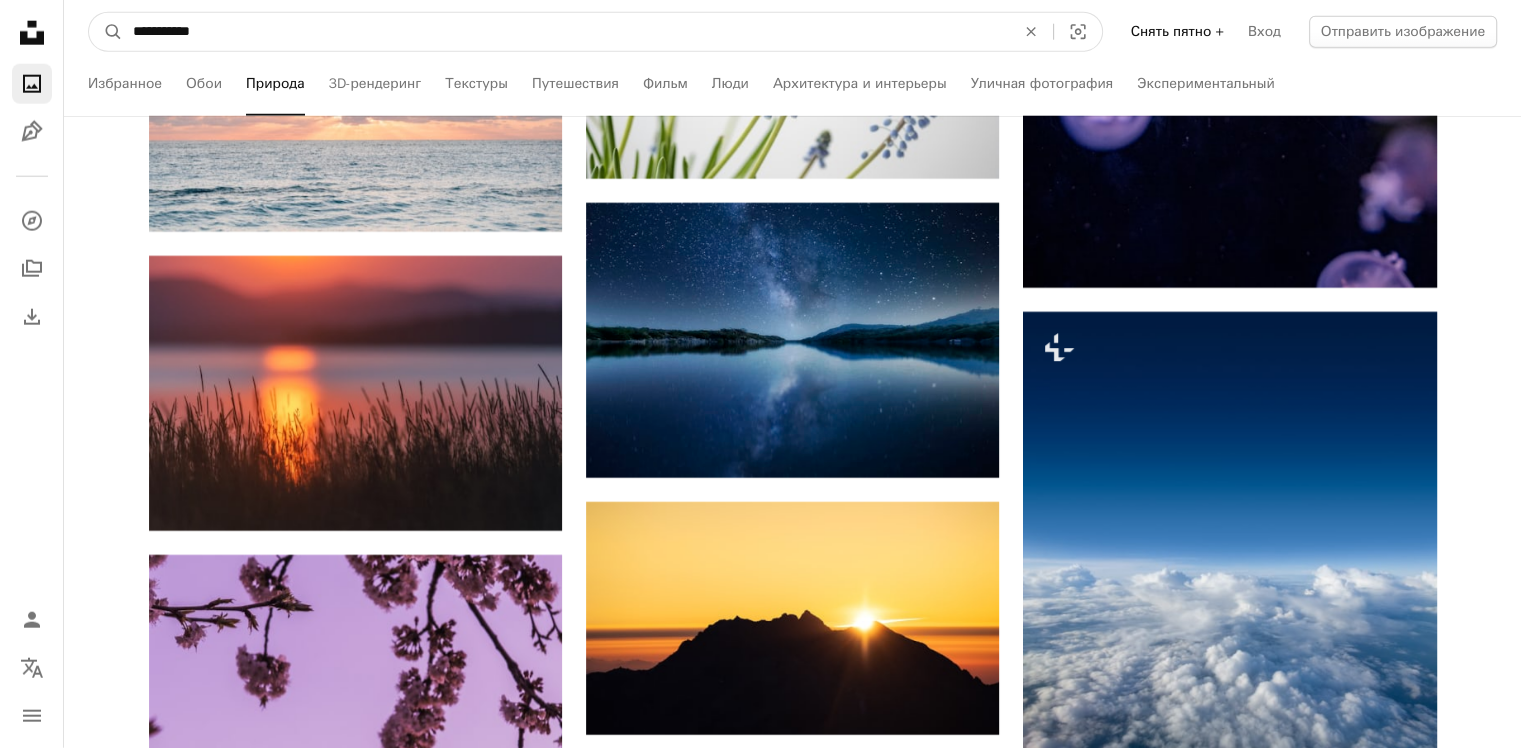 click on "A magnifying glass" at bounding box center [106, 32] 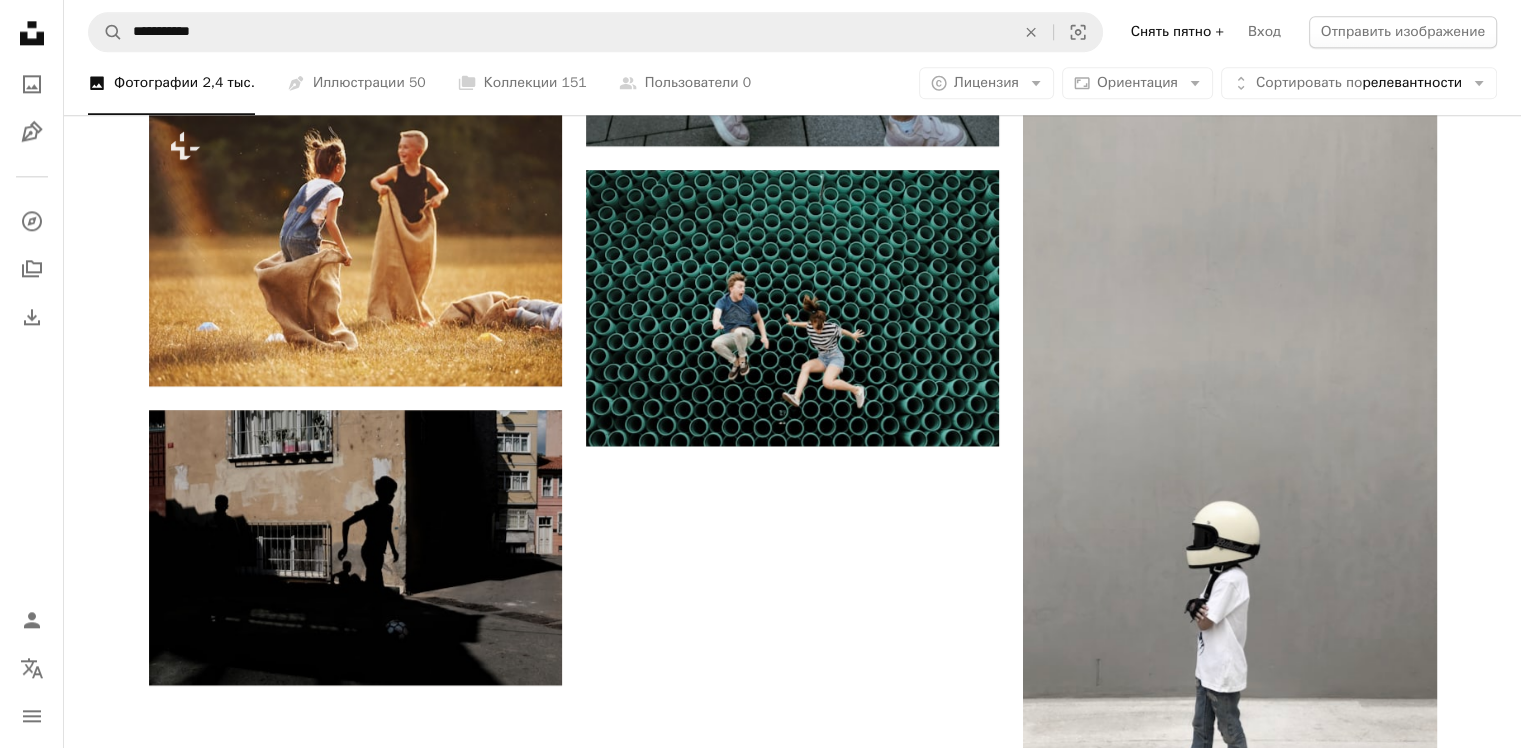 scroll, scrollTop: 2500, scrollLeft: 0, axis: vertical 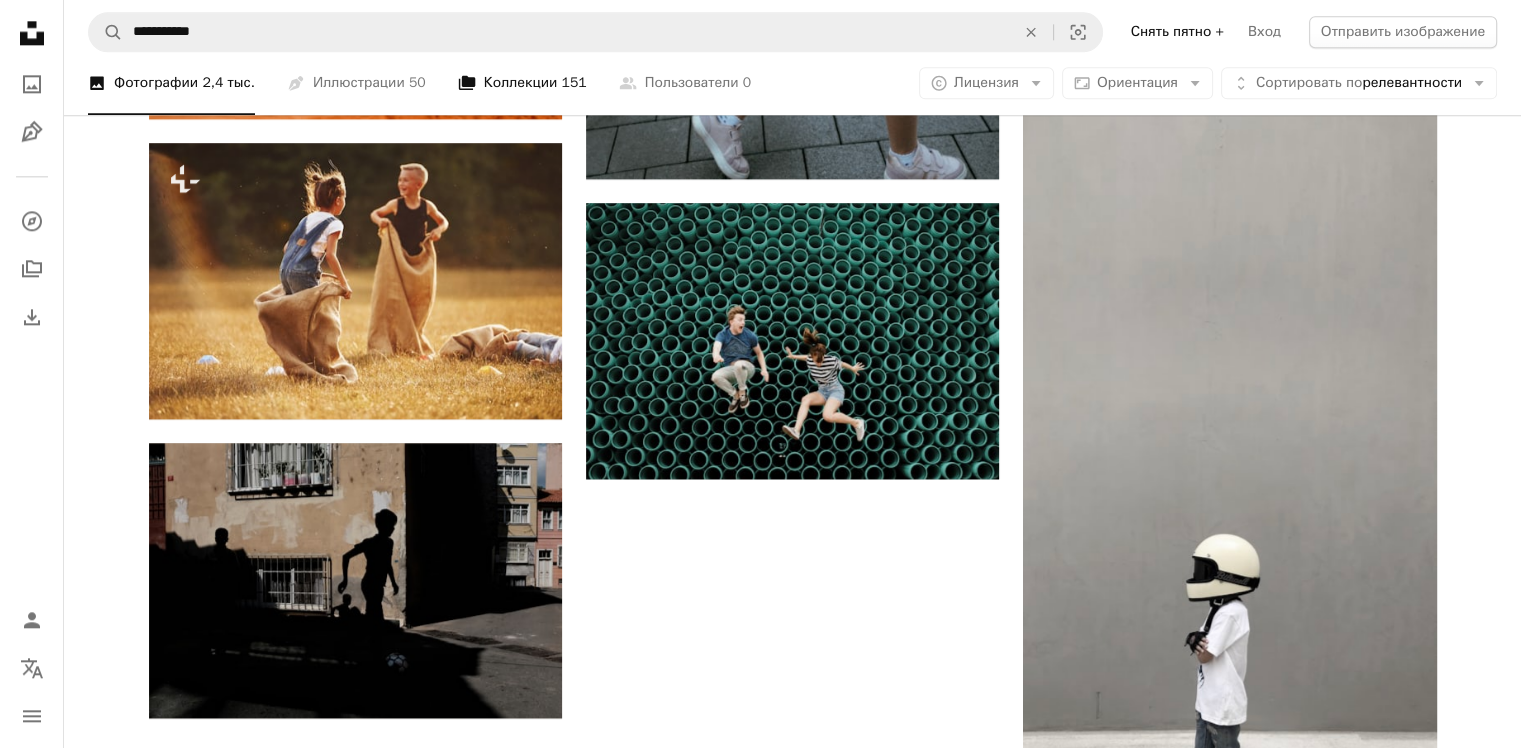 click on "Коллекции" at bounding box center [521, 84] 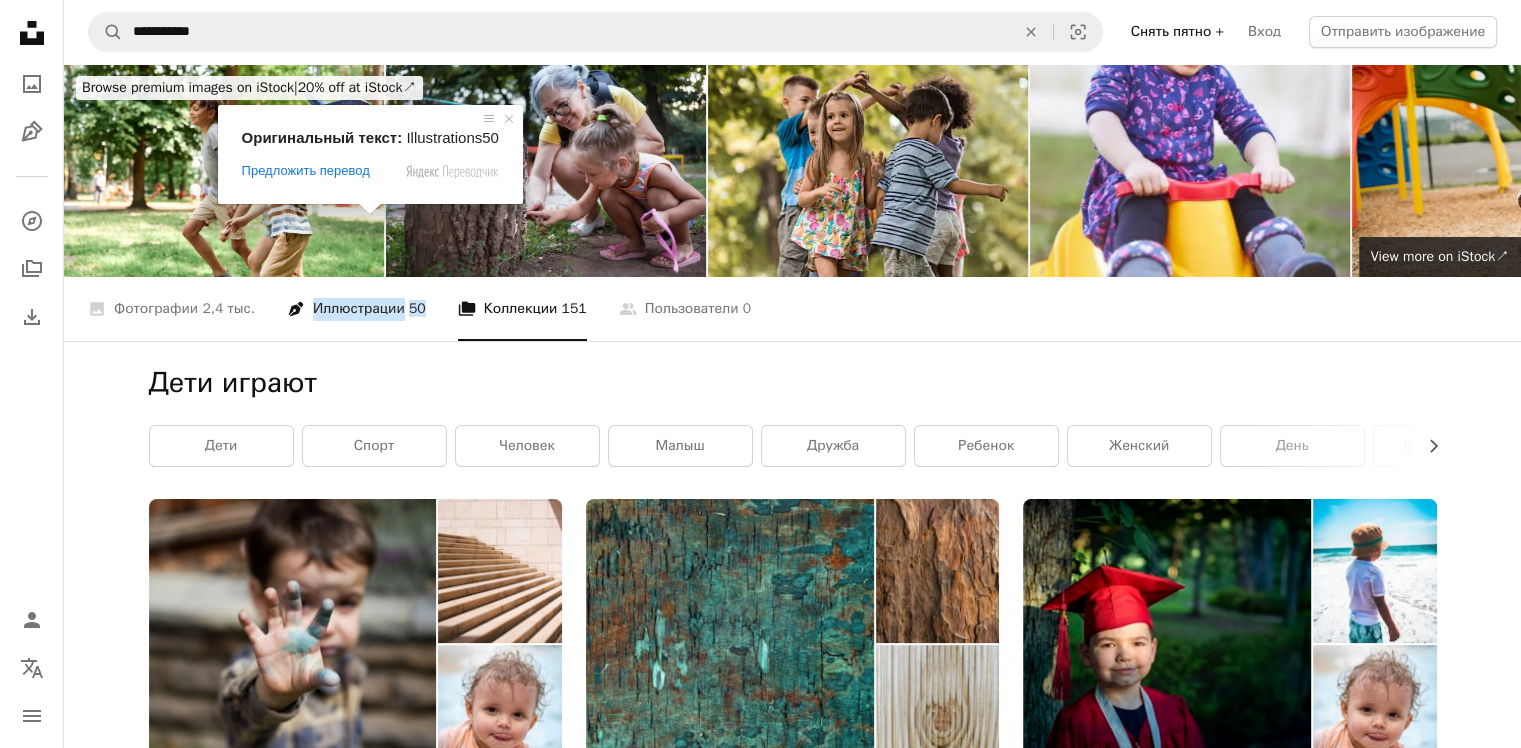 click on "Иллюстрации" at bounding box center [359, 309] 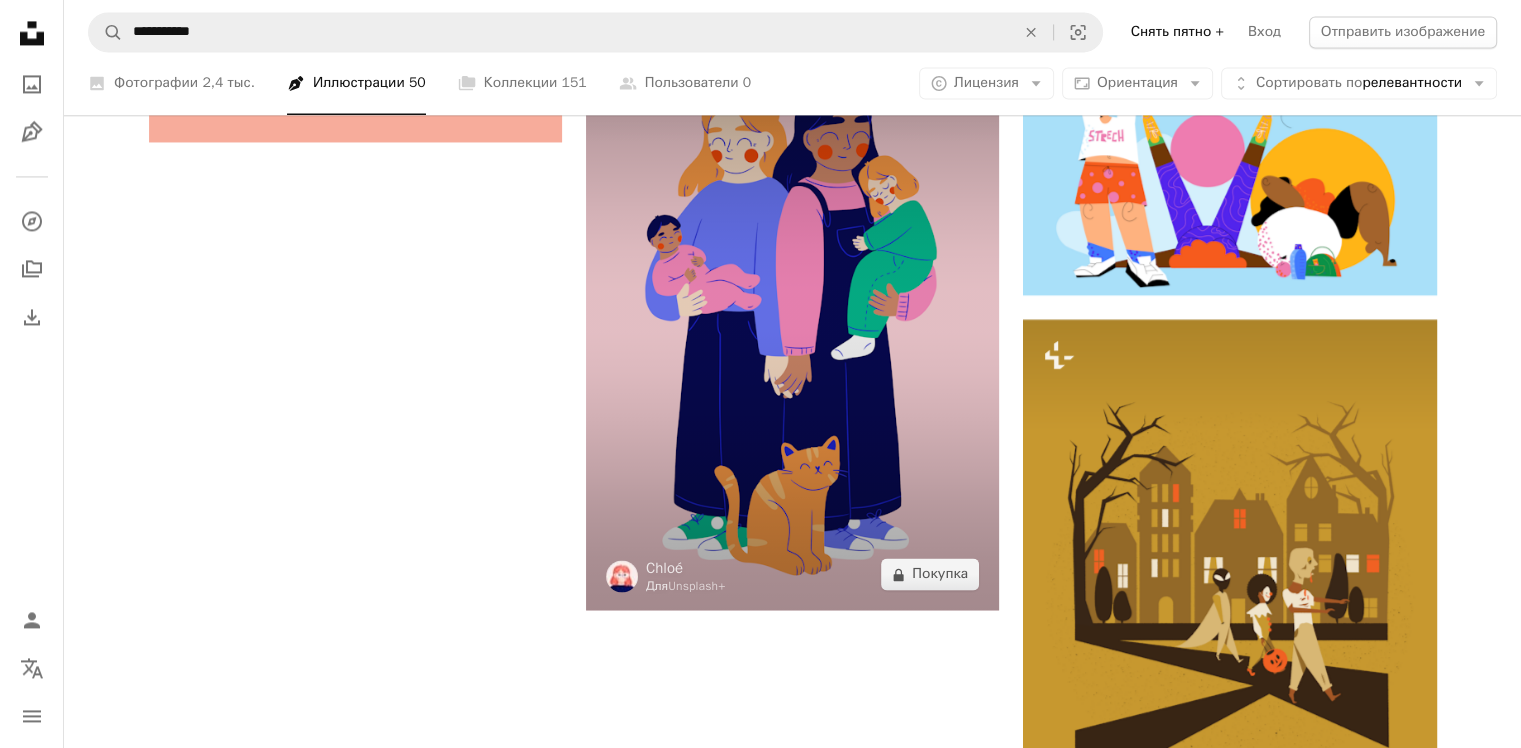 scroll, scrollTop: 3267, scrollLeft: 0, axis: vertical 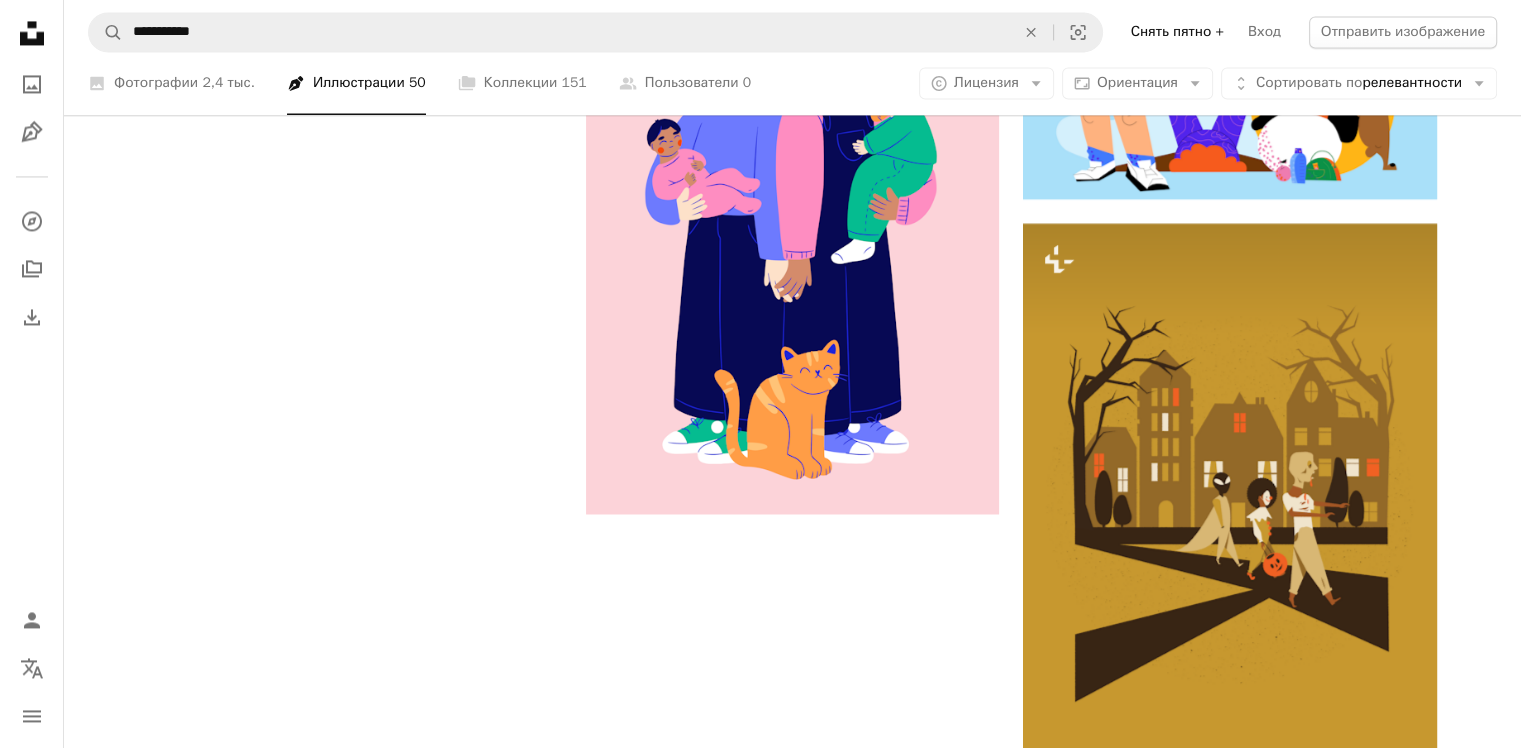 click on "Загружайте больше" at bounding box center [793, 855] 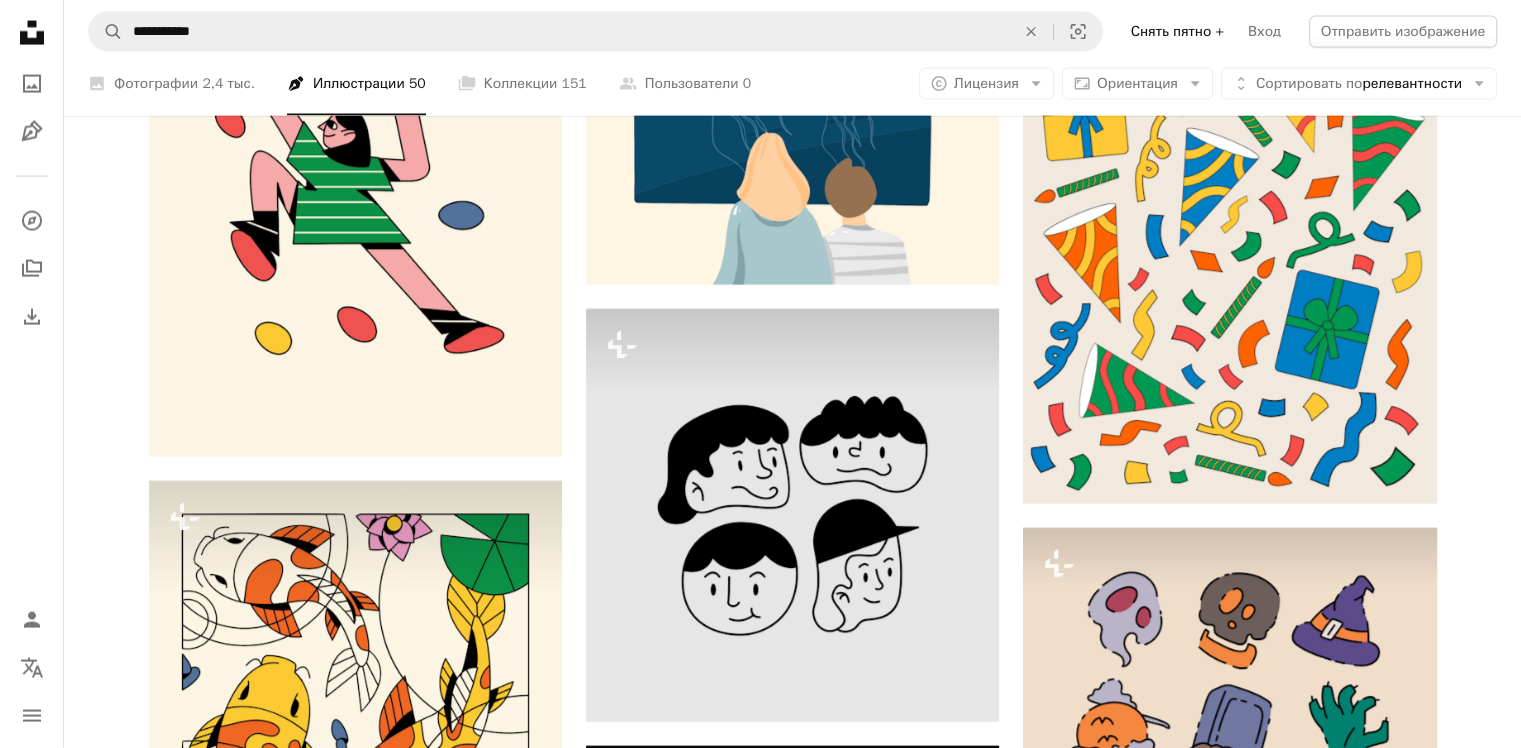 scroll, scrollTop: 4467, scrollLeft: 0, axis: vertical 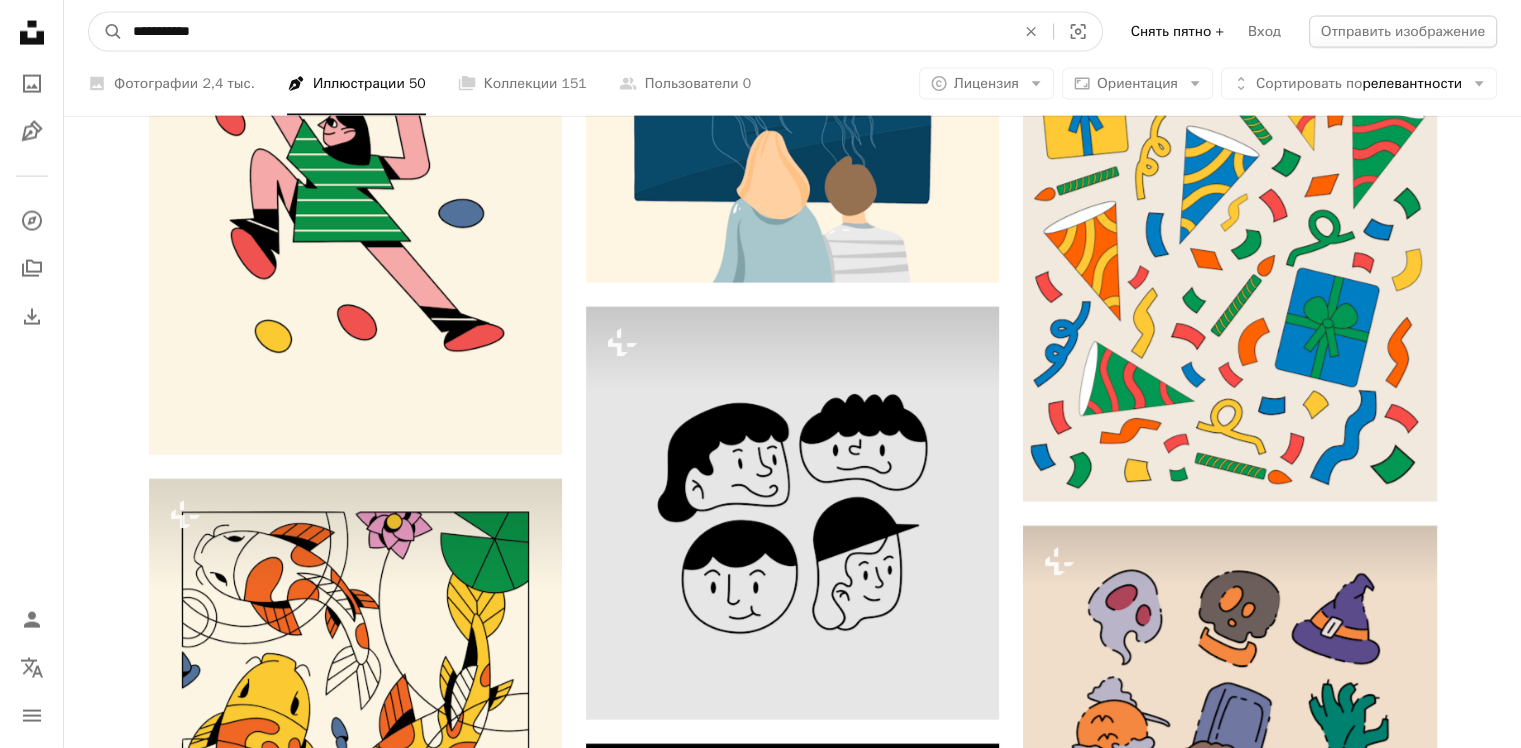 click on "**********" at bounding box center [566, 32] 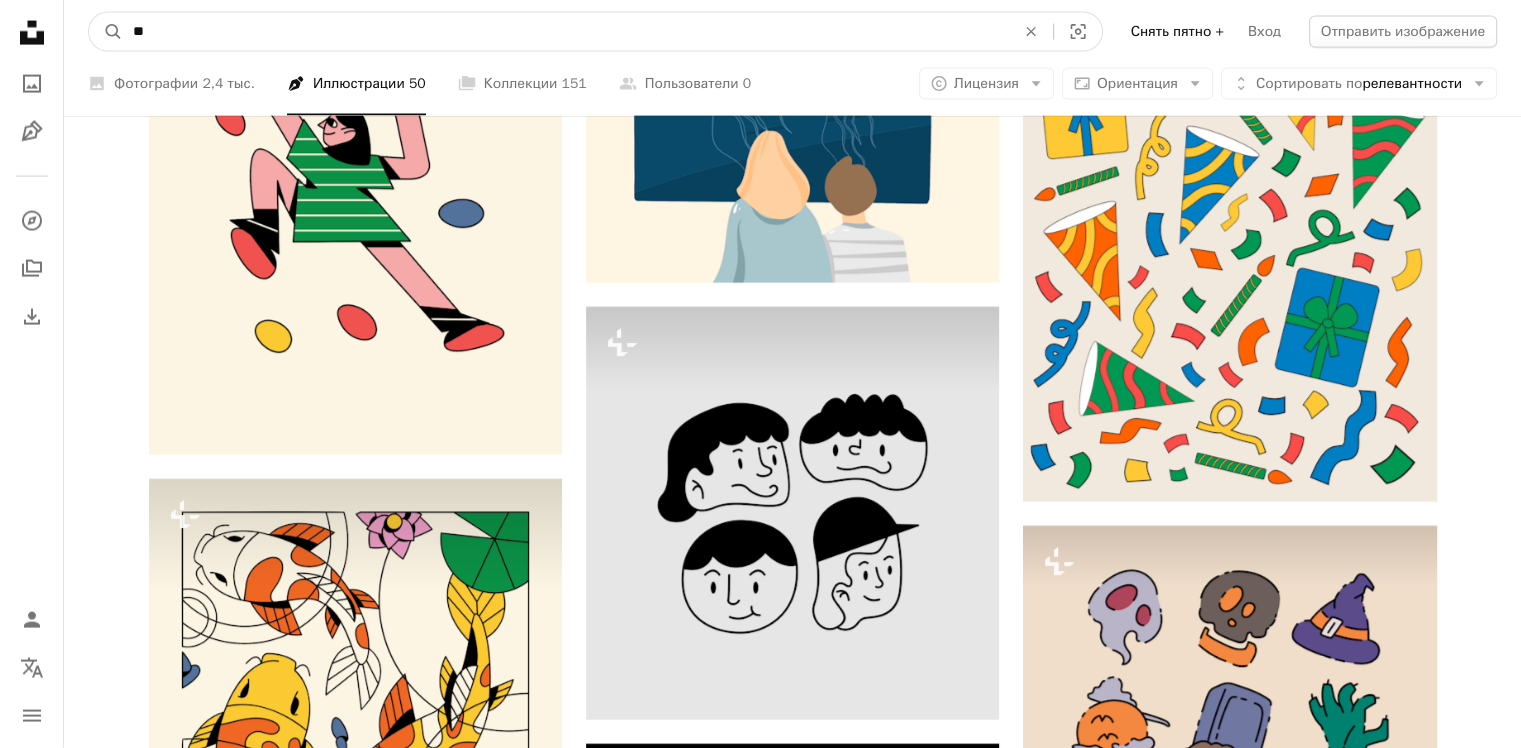 type on "*" 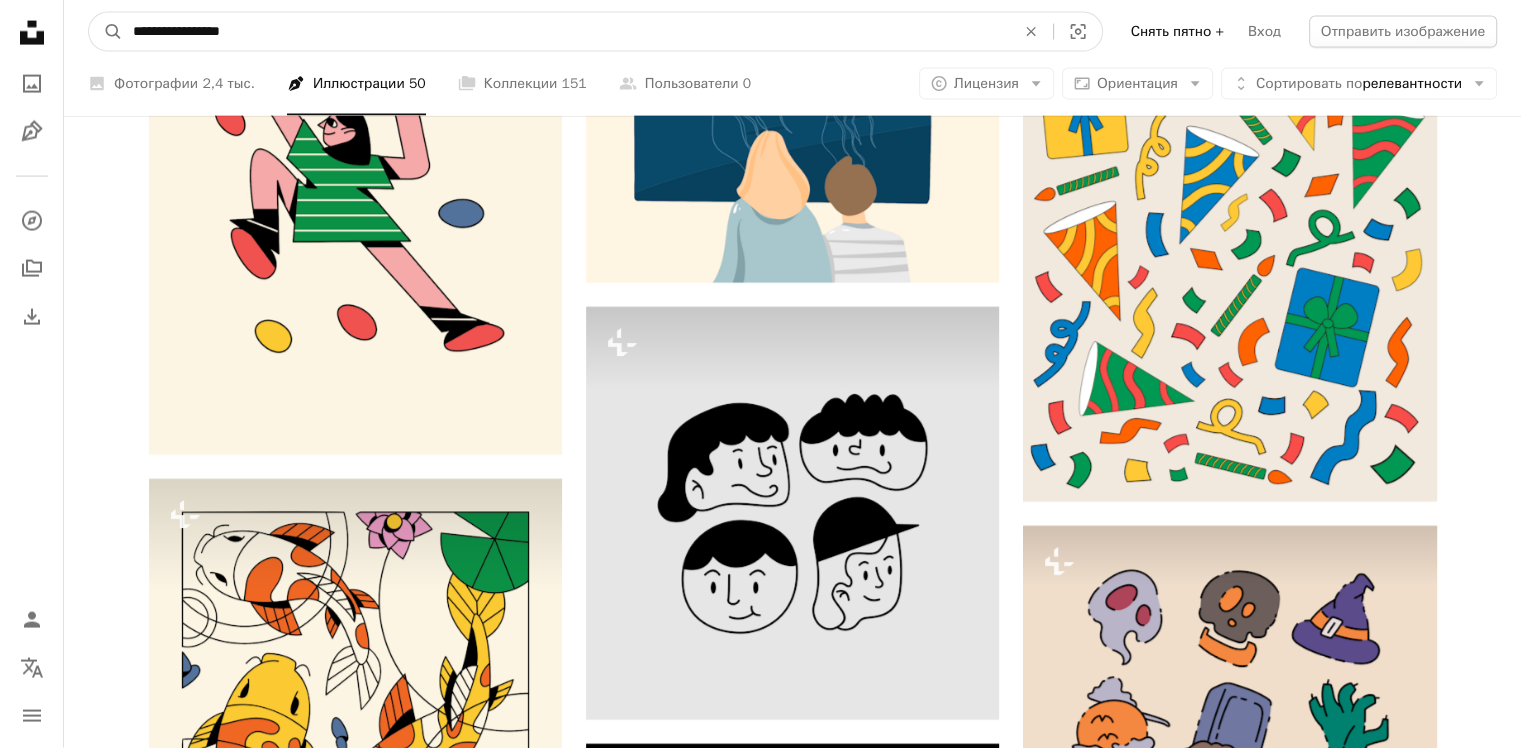 type on "**********" 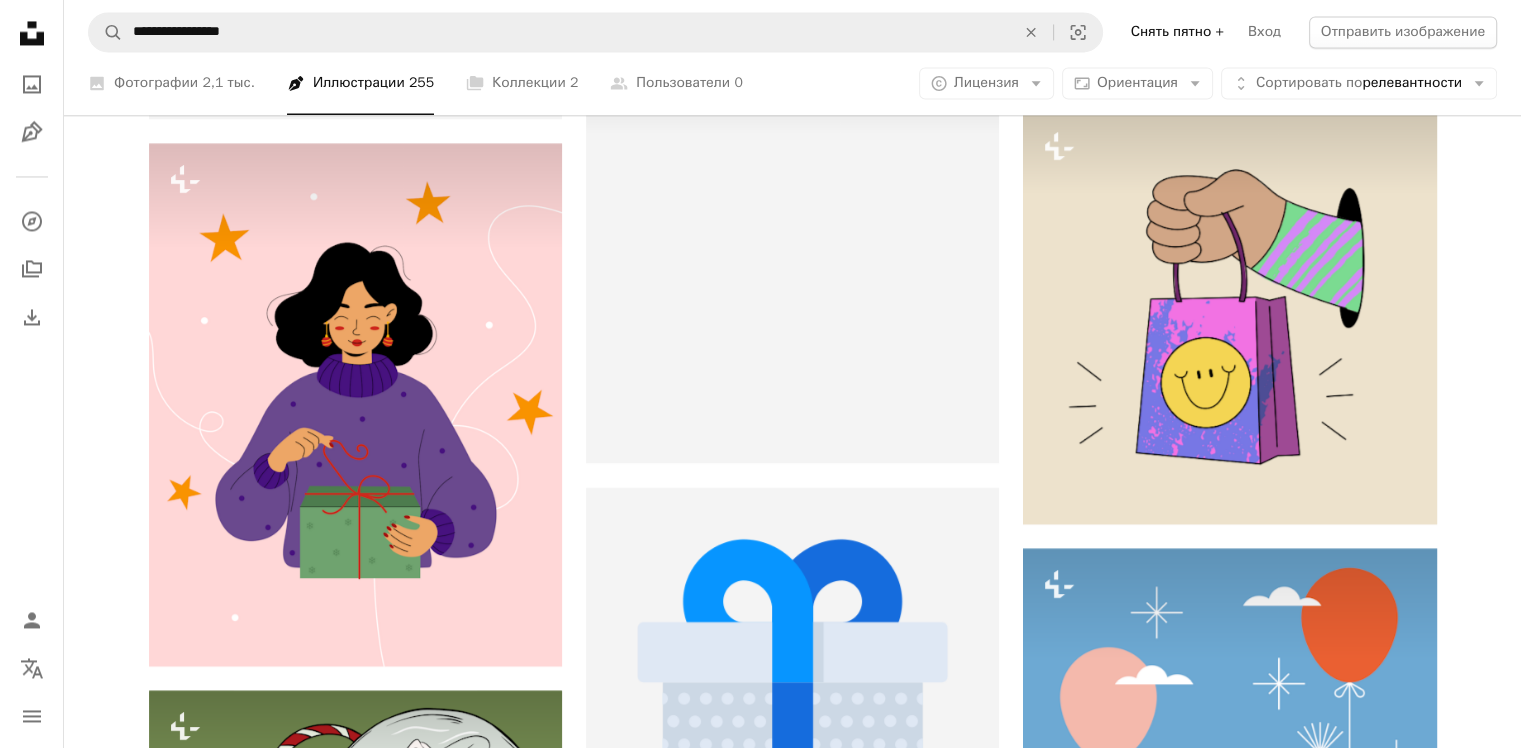 scroll, scrollTop: 3900, scrollLeft: 0, axis: vertical 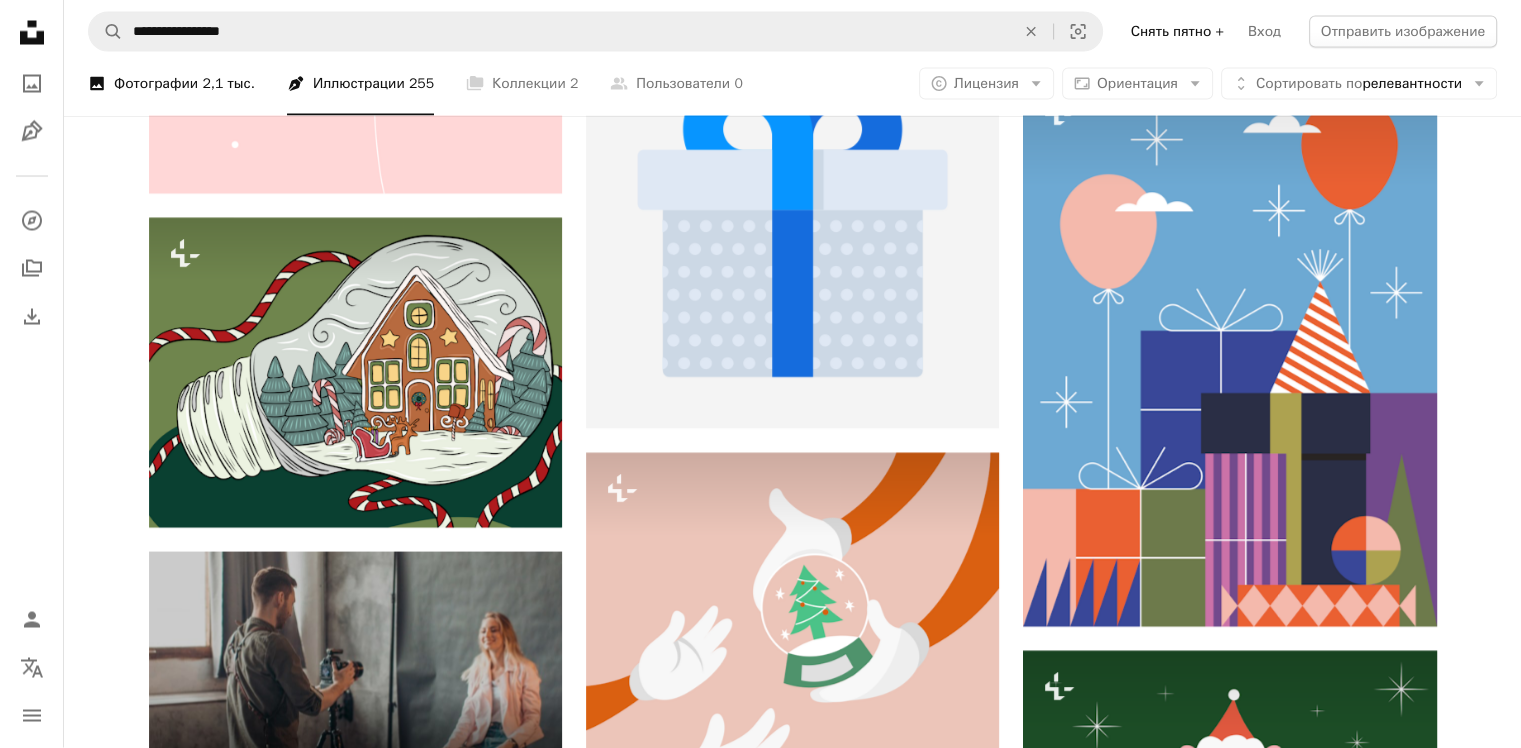 click on "2,1 тыс." at bounding box center [228, 83] 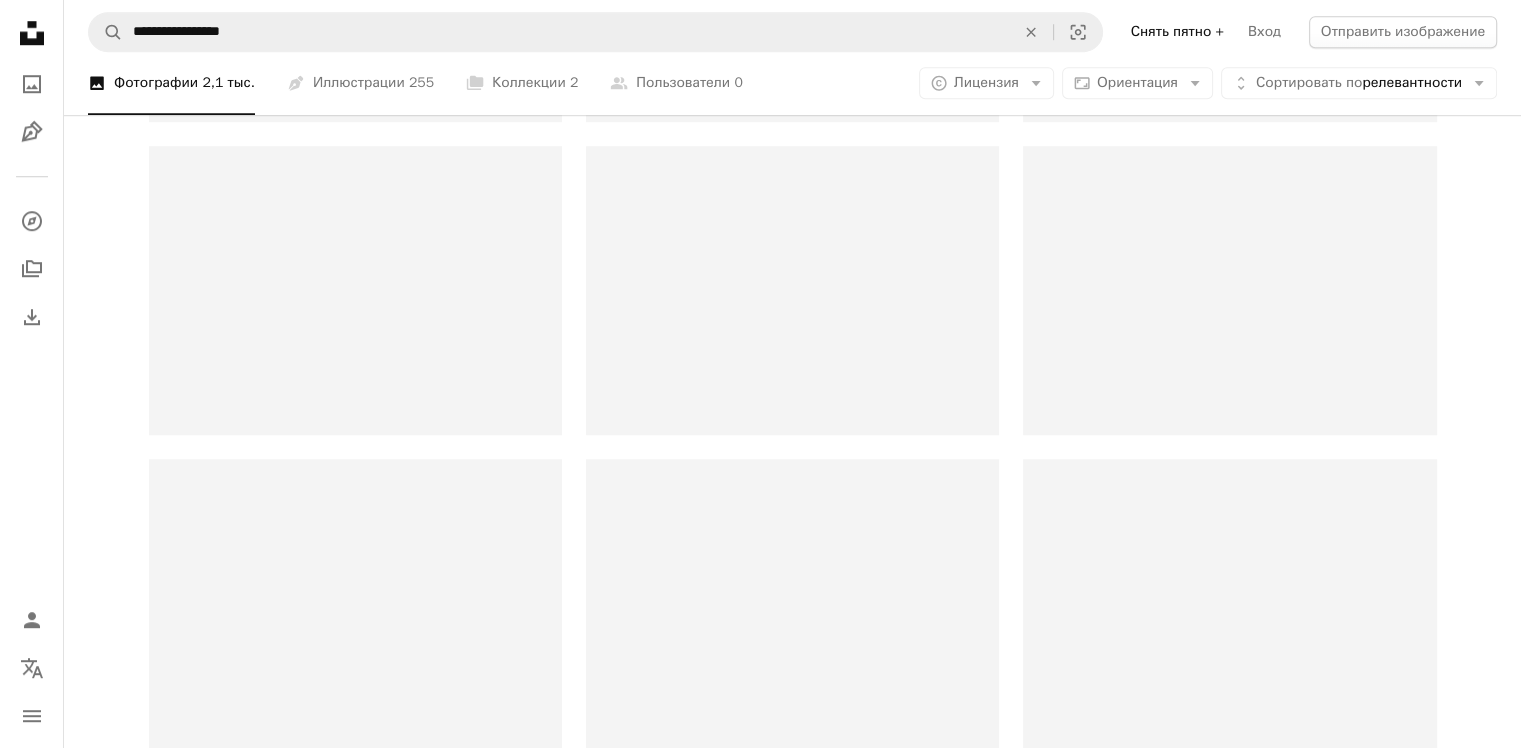 scroll, scrollTop: 0, scrollLeft: 0, axis: both 